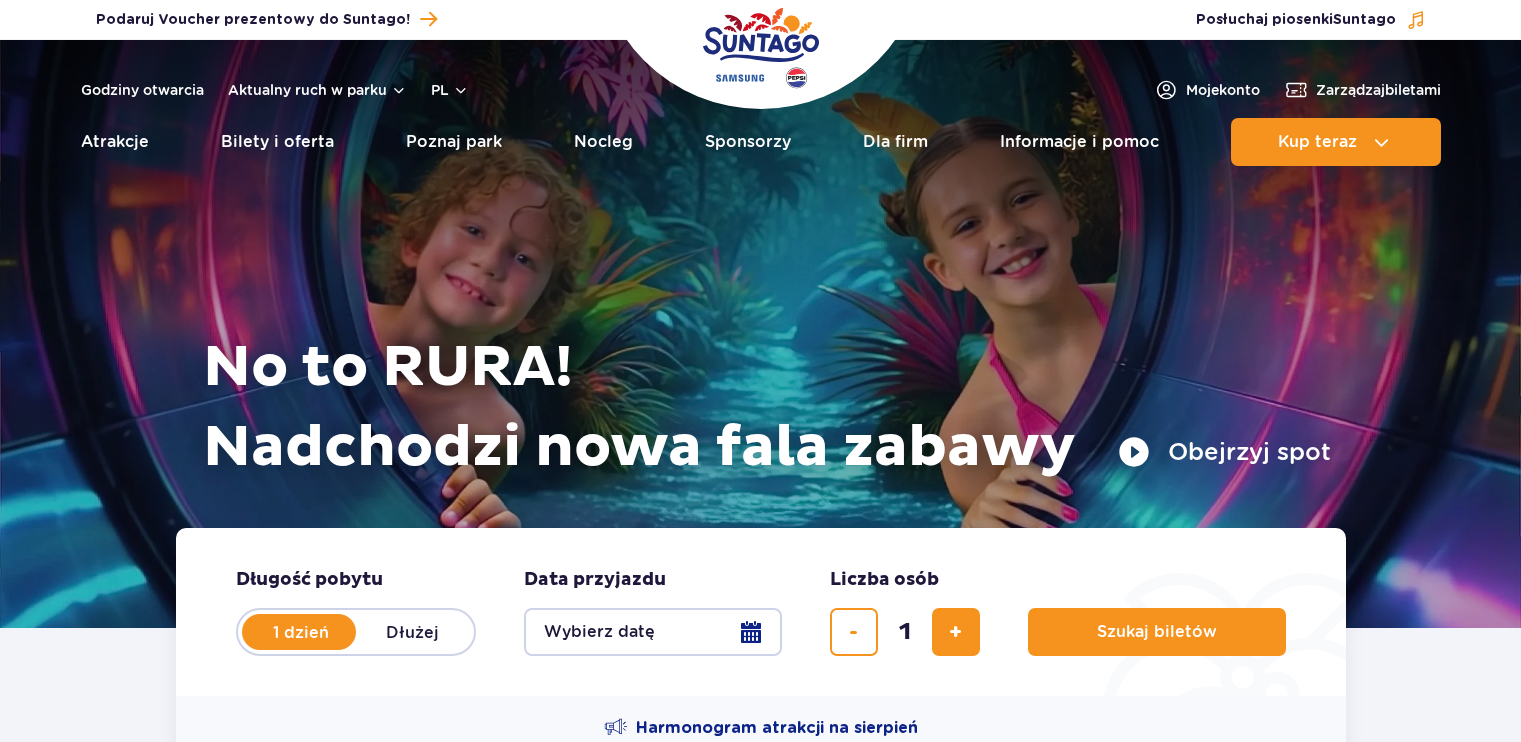 scroll, scrollTop: 0, scrollLeft: 0, axis: both 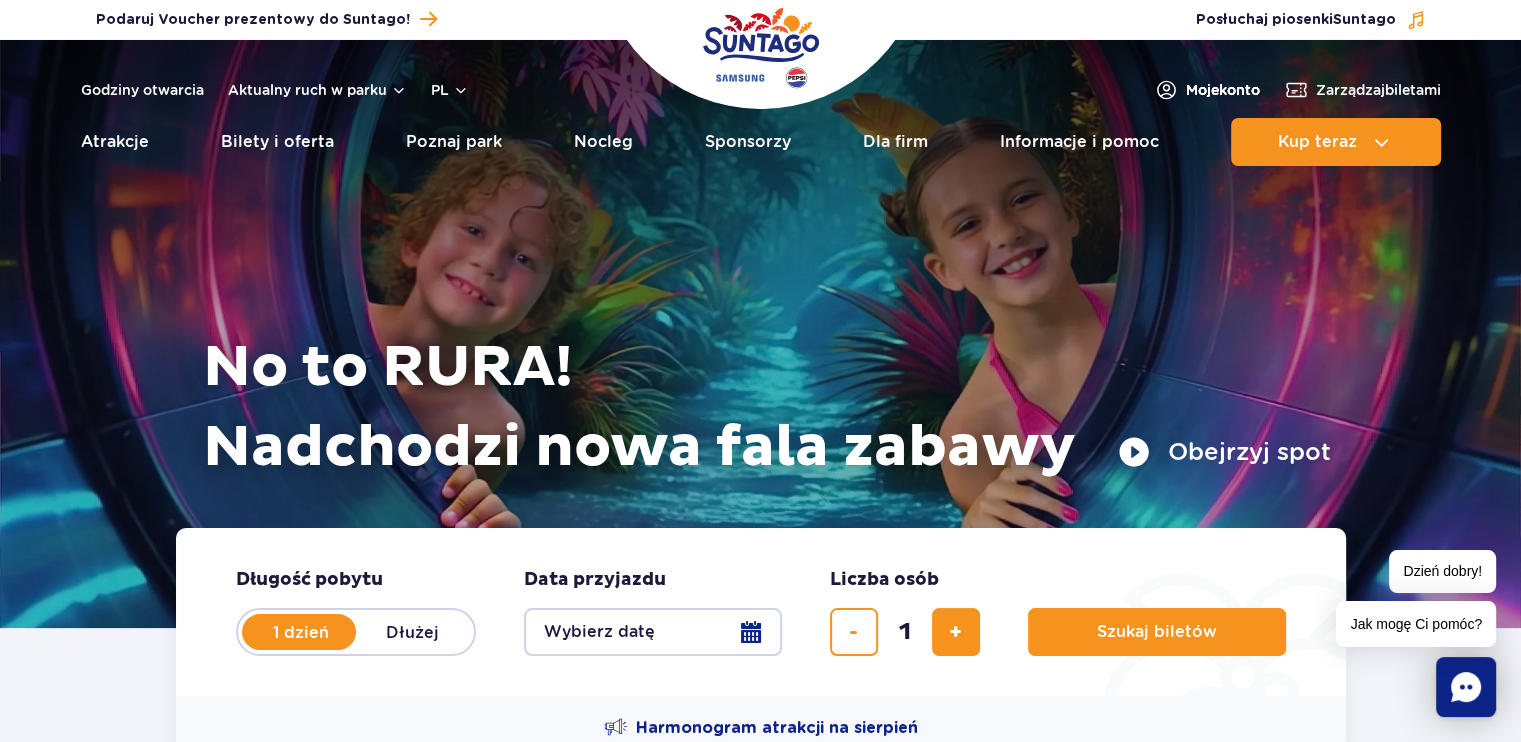 click on "Moje  konto" at bounding box center [1223, 90] 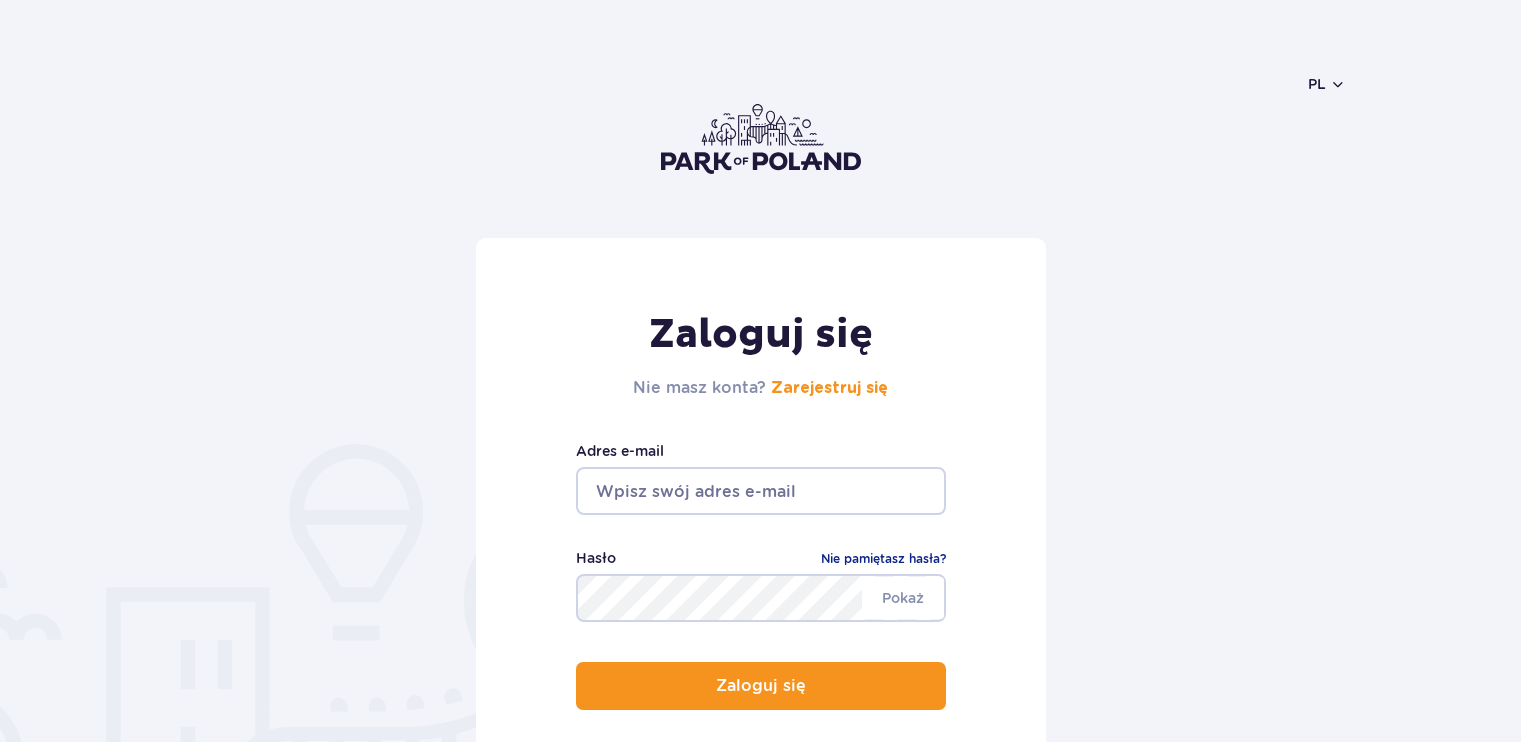 scroll, scrollTop: 0, scrollLeft: 0, axis: both 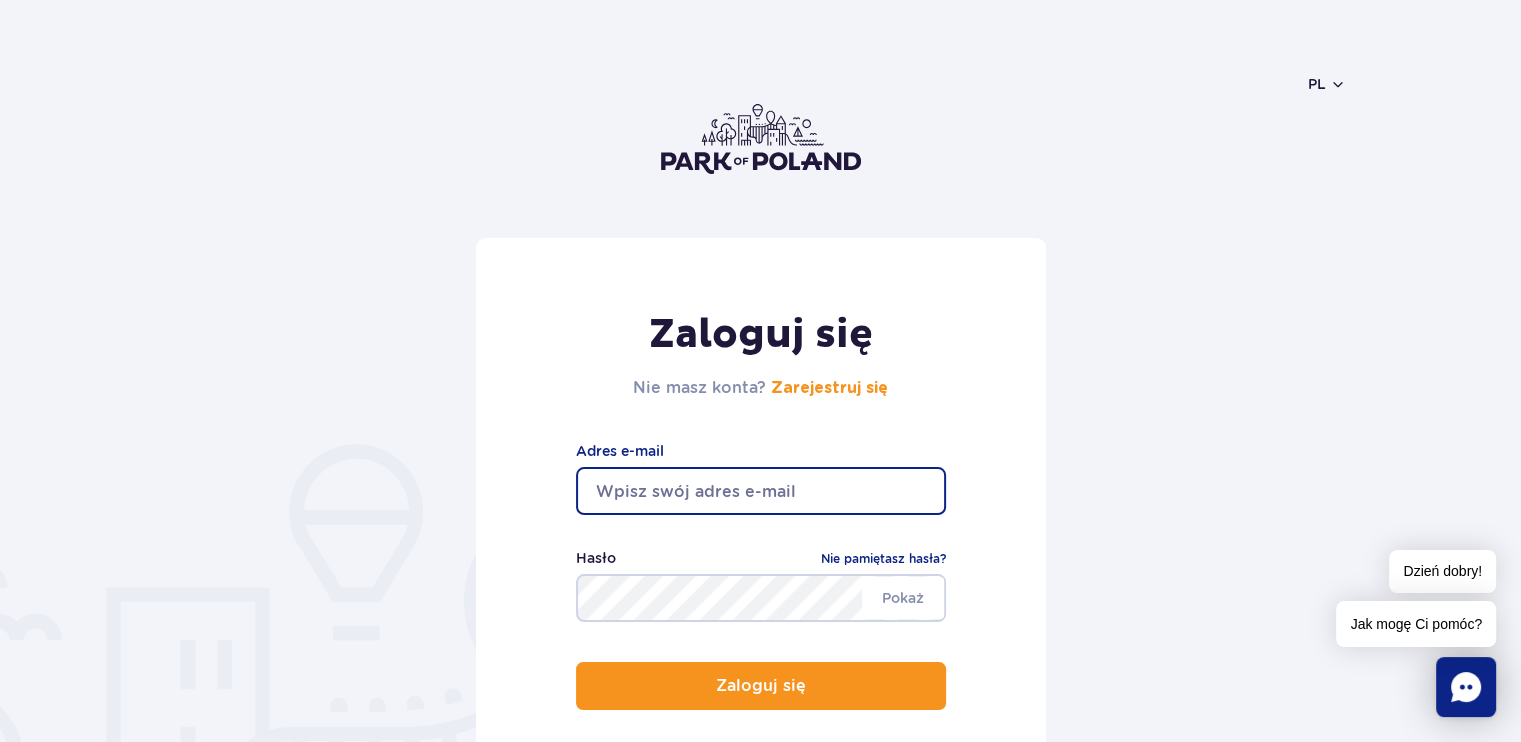 click at bounding box center [761, 491] 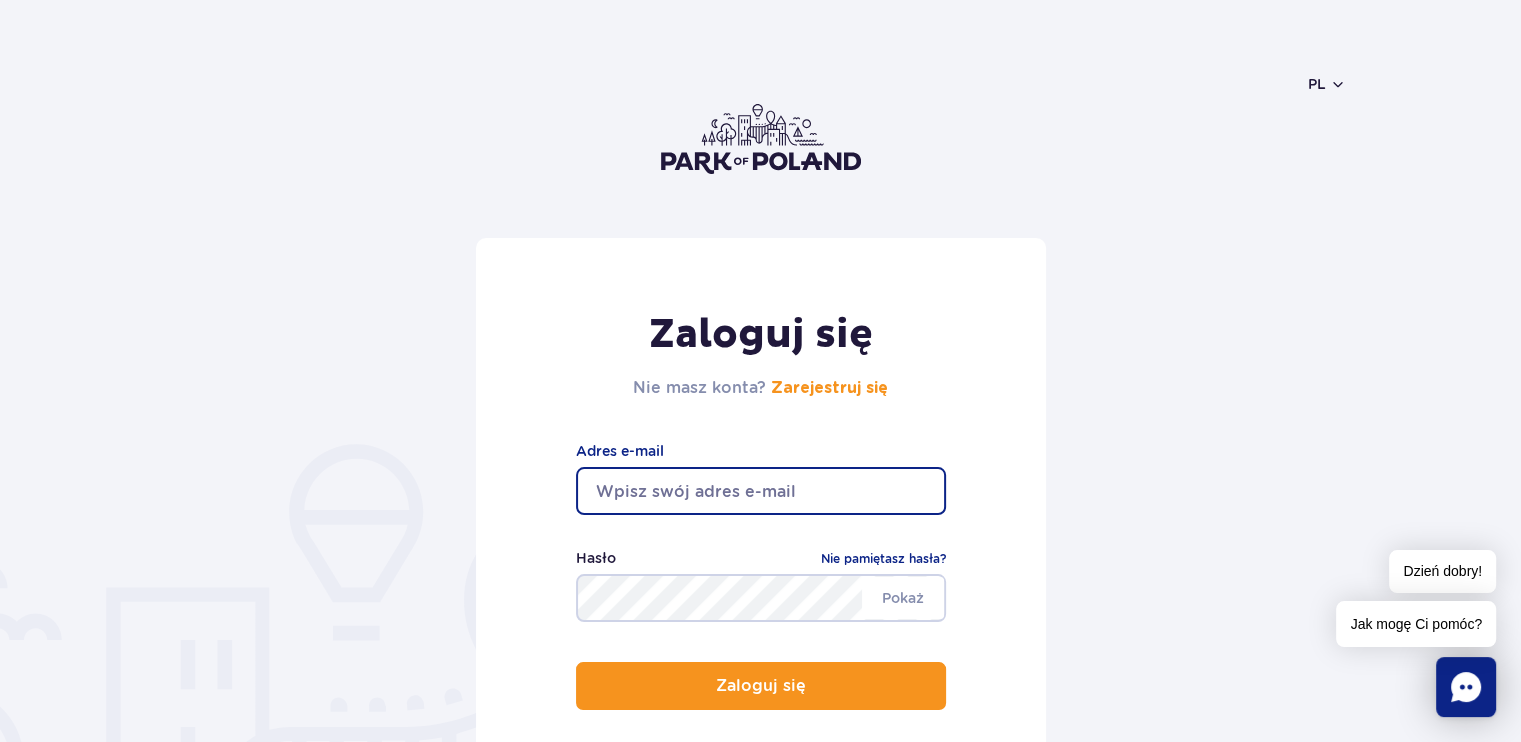 type on "sofiyamitianets@gmail.com" 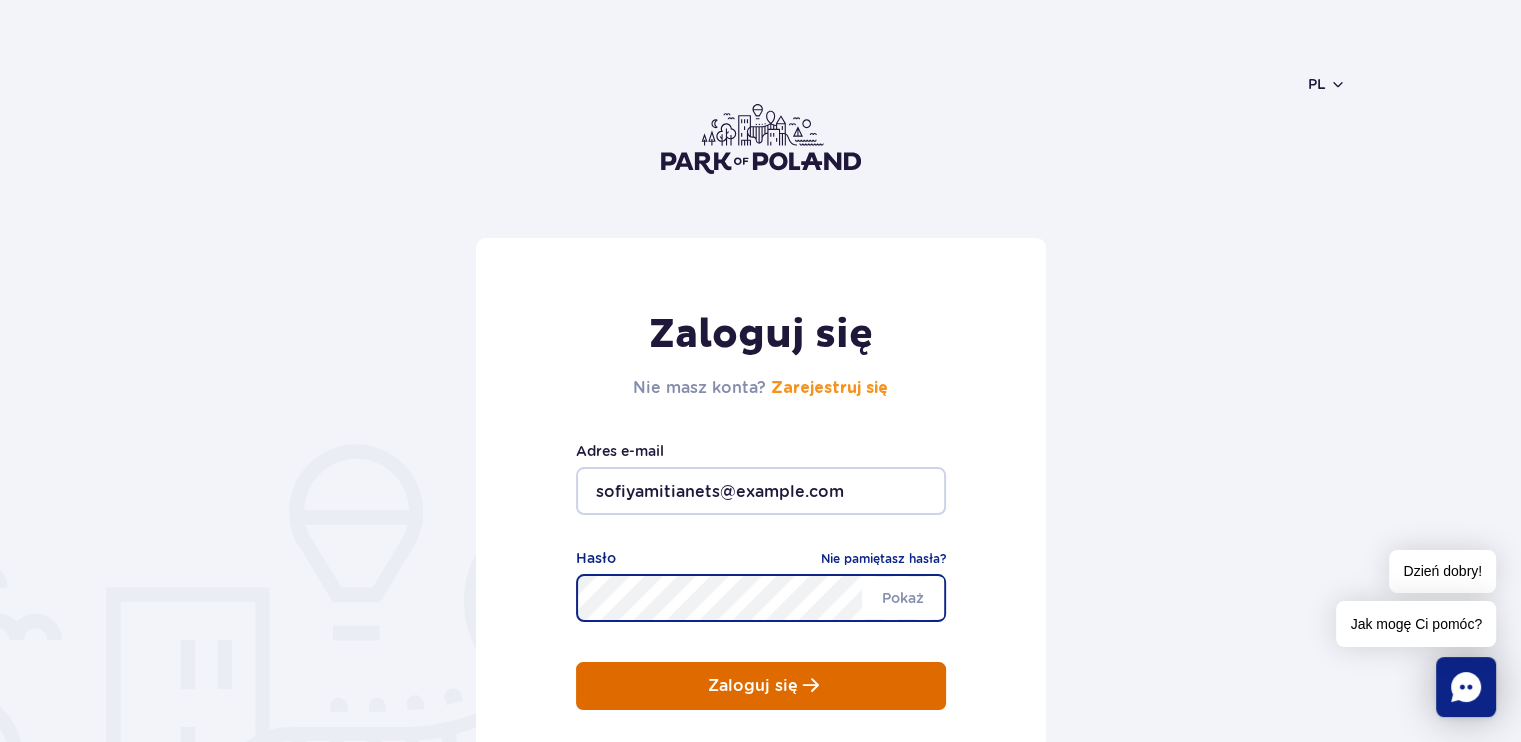 click on "Zaloguj się" at bounding box center (761, 686) 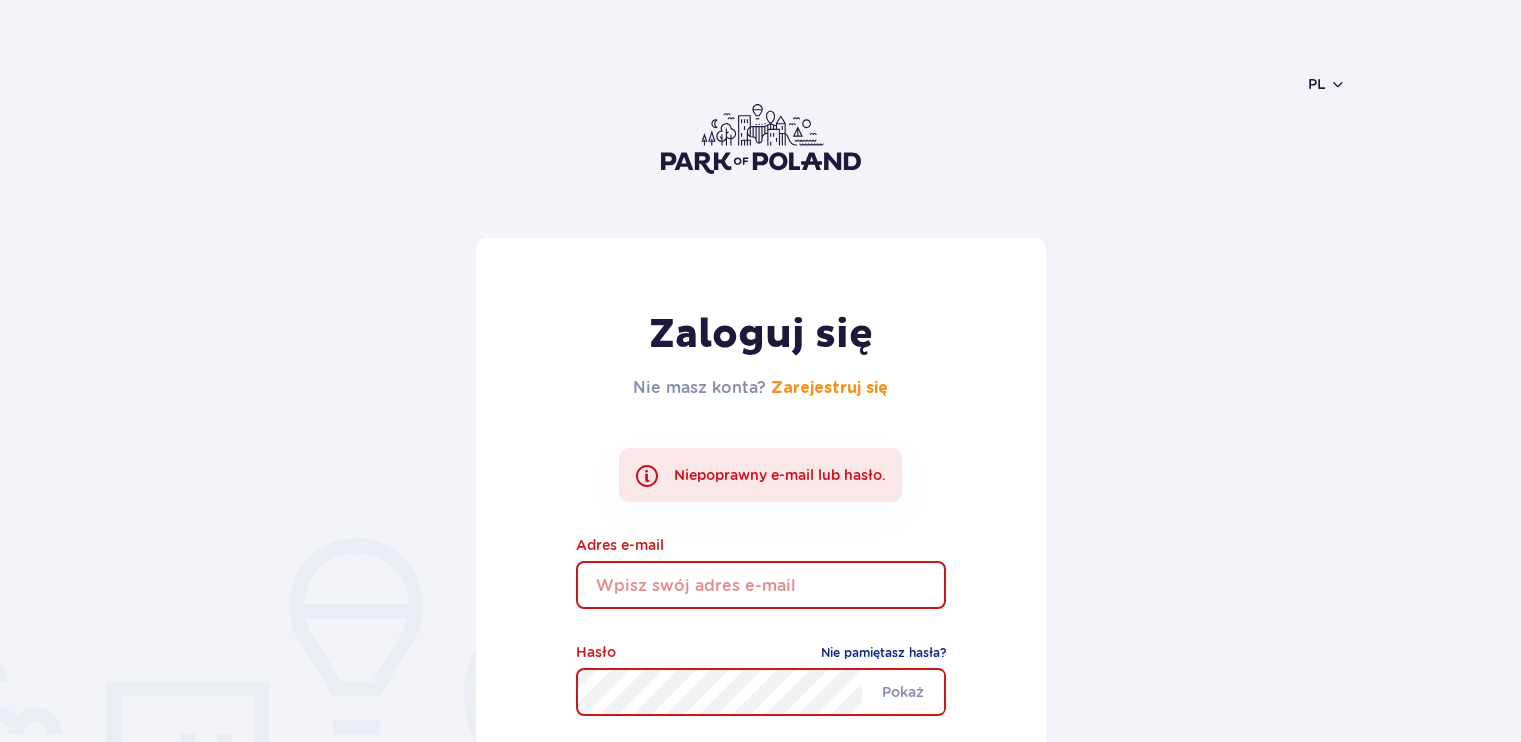 scroll, scrollTop: 0, scrollLeft: 0, axis: both 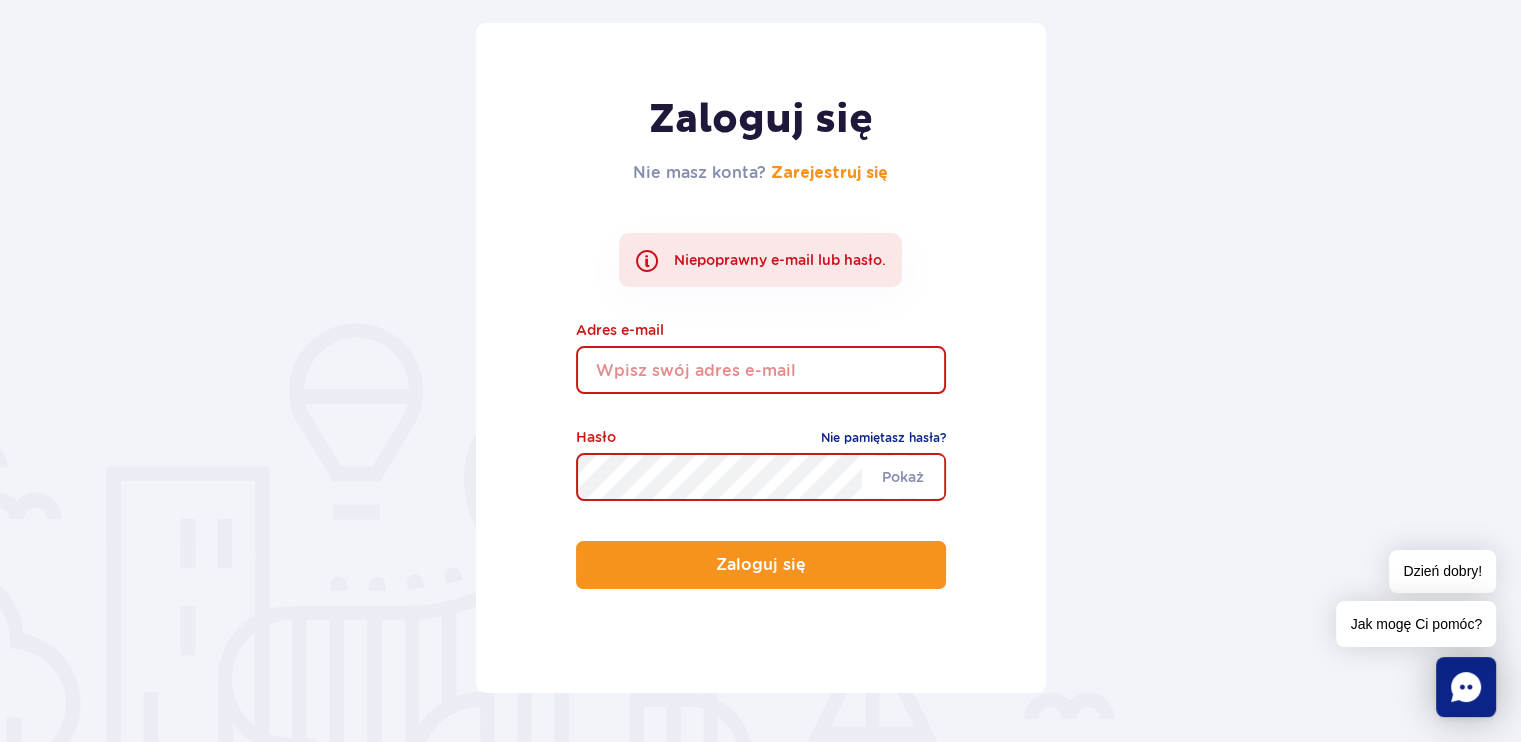 click at bounding box center (761, 370) 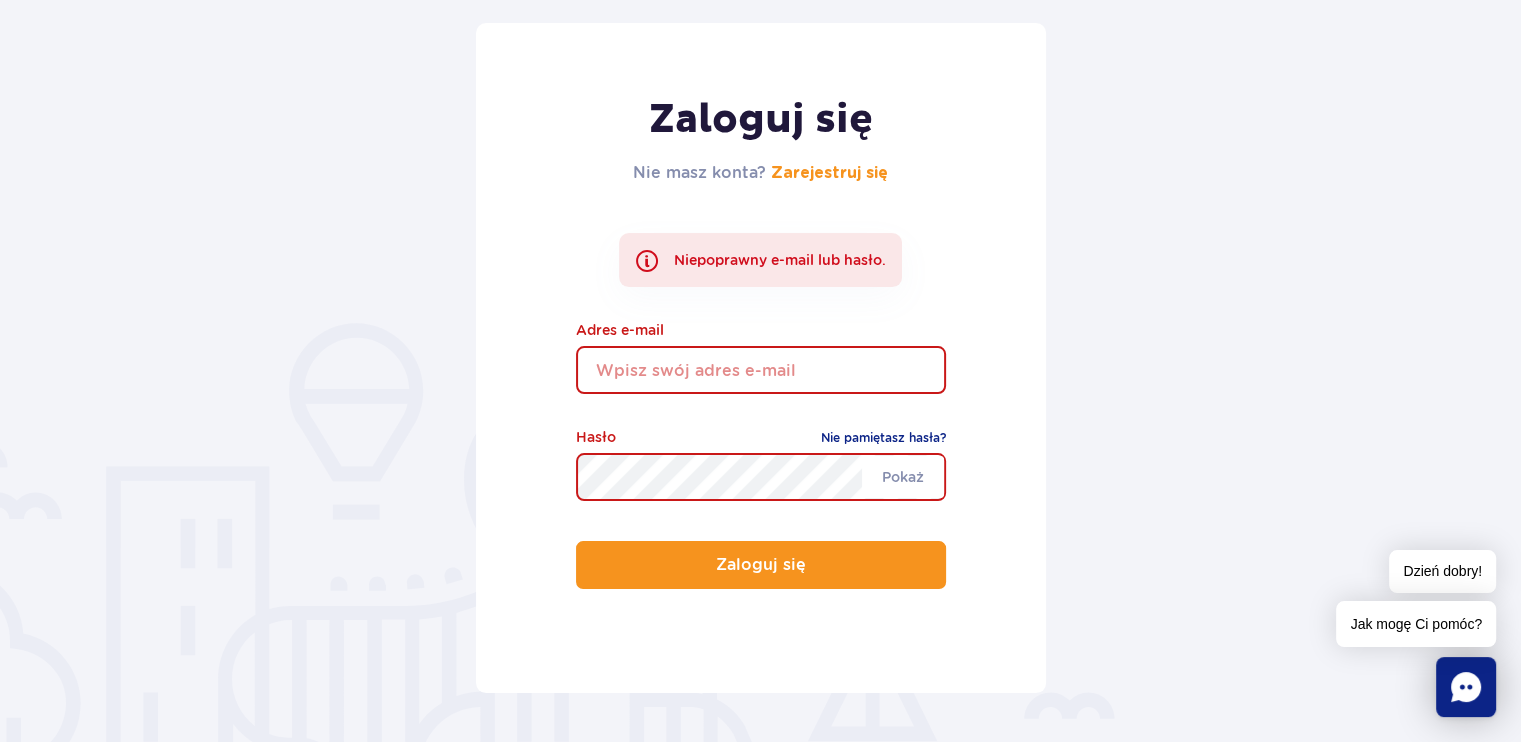 type on "sofiyamitianets@gmail.com" 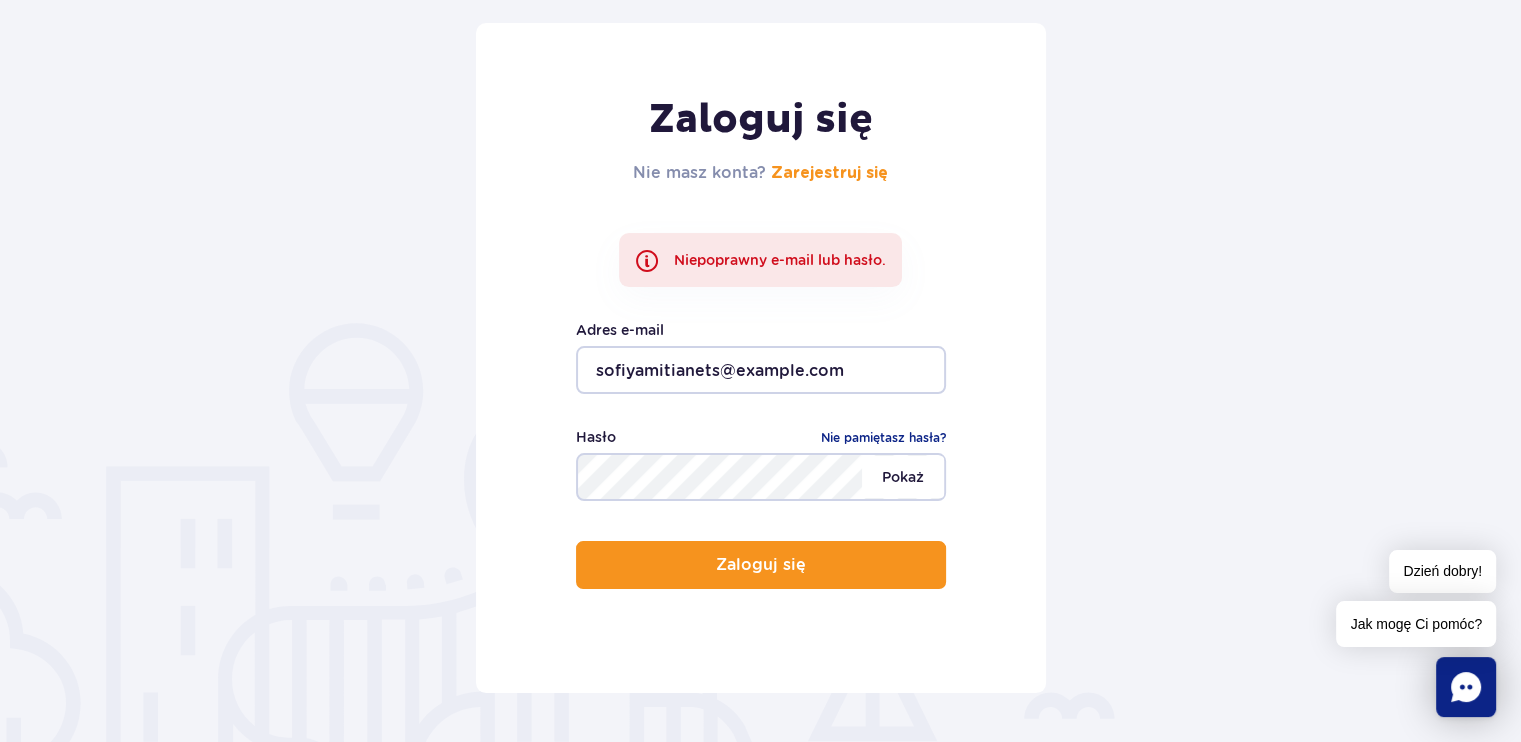 click on "Pokaż" at bounding box center [903, 477] 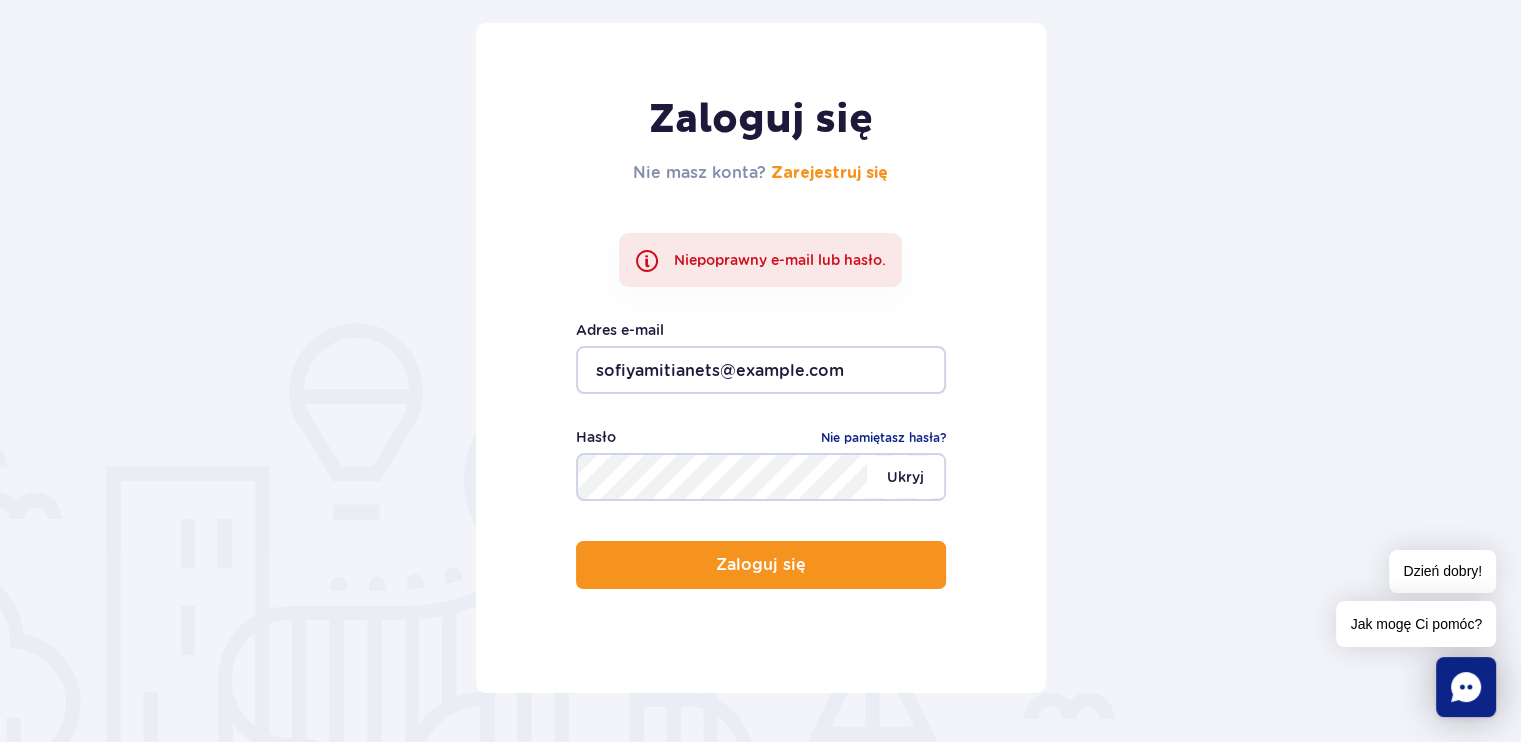 click on "Ukryj" at bounding box center (905, 477) 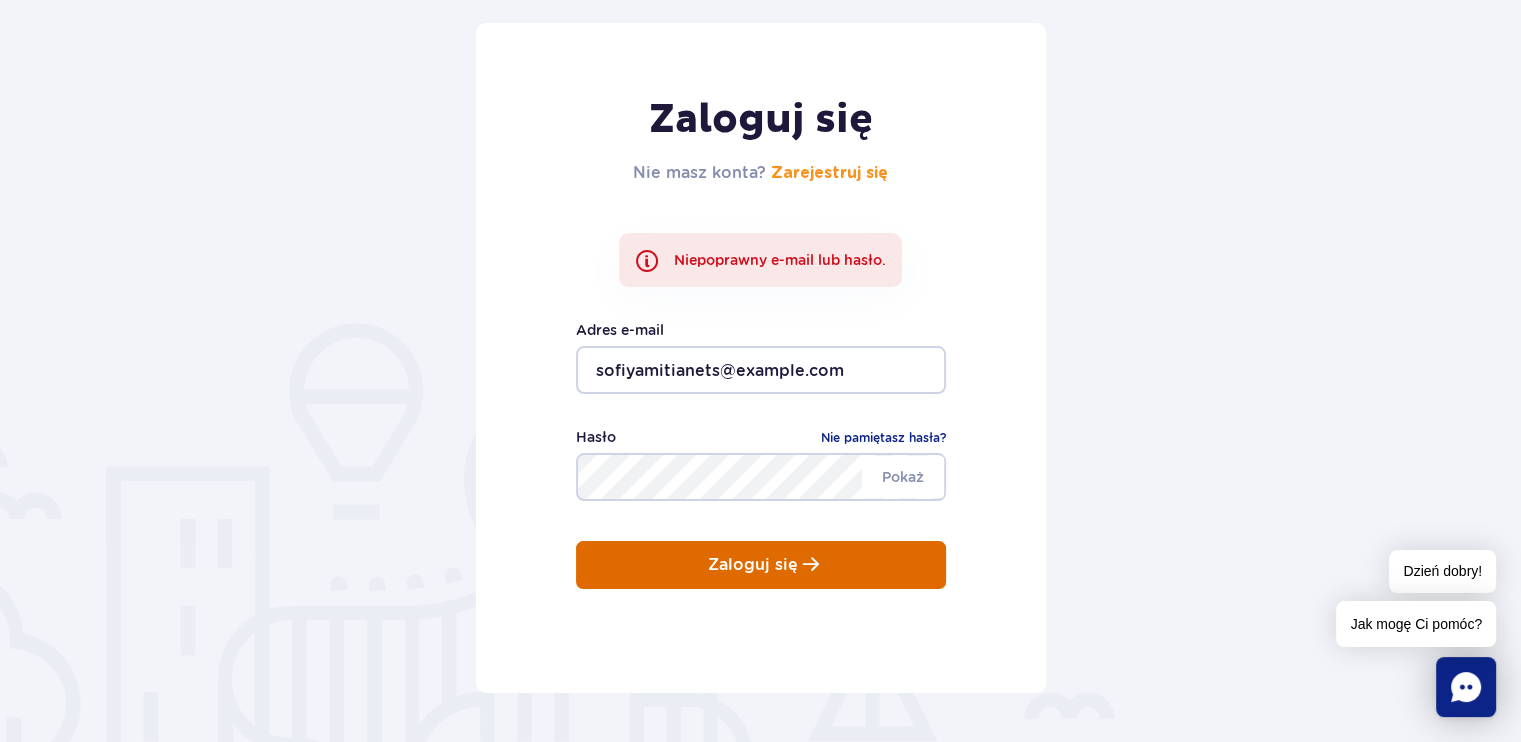 click on "Zaloguj się" at bounding box center (761, 565) 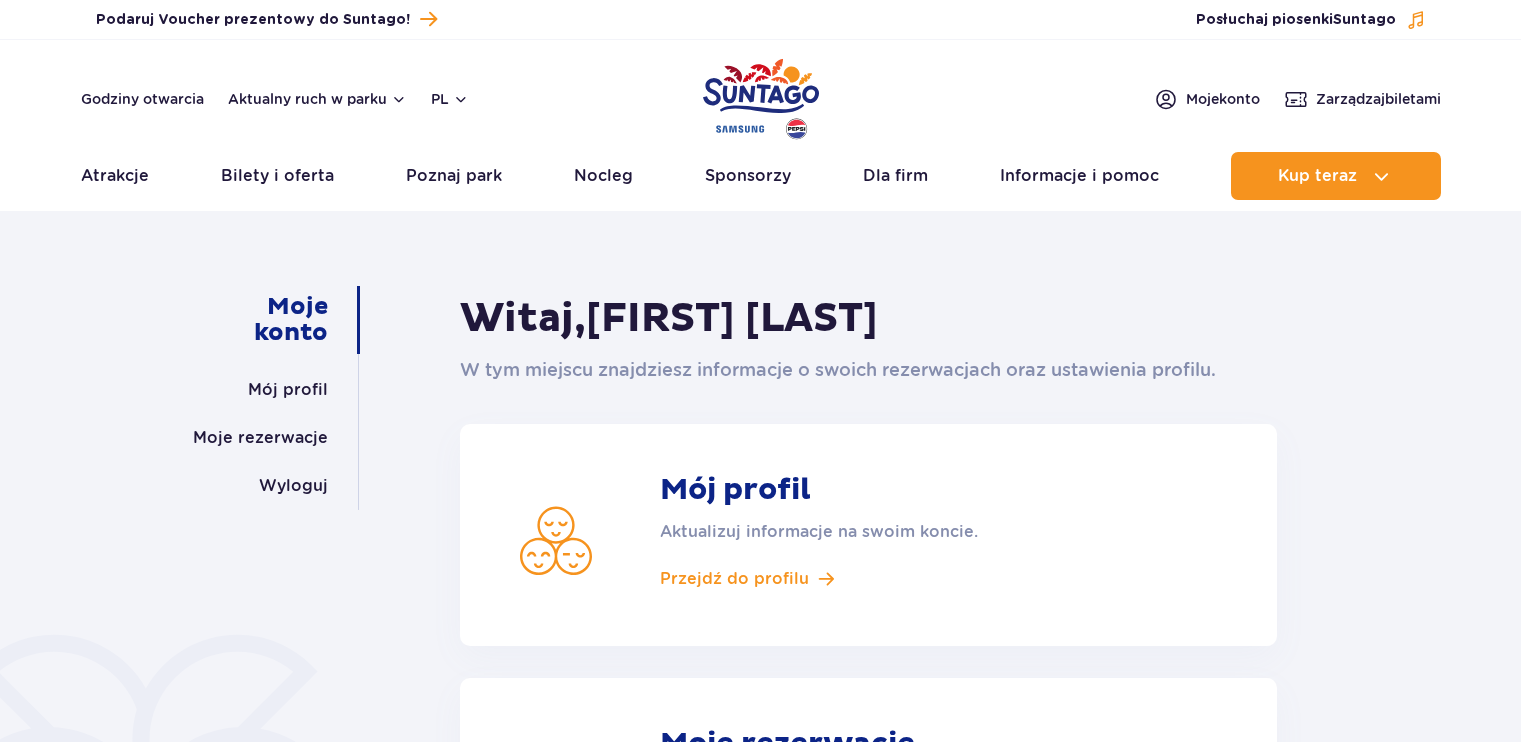scroll, scrollTop: 0, scrollLeft: 0, axis: both 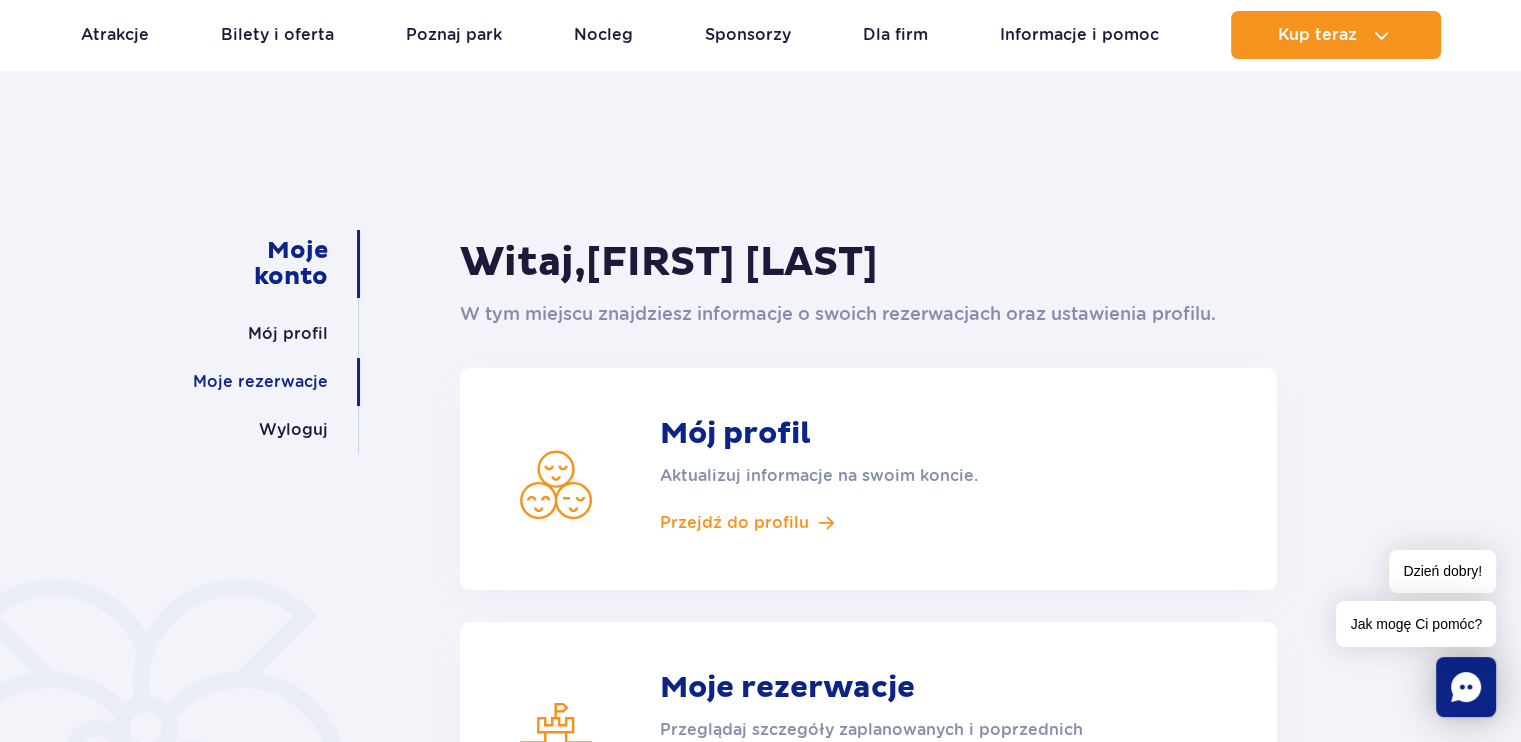click on "Moje rezerwacje" at bounding box center (260, 382) 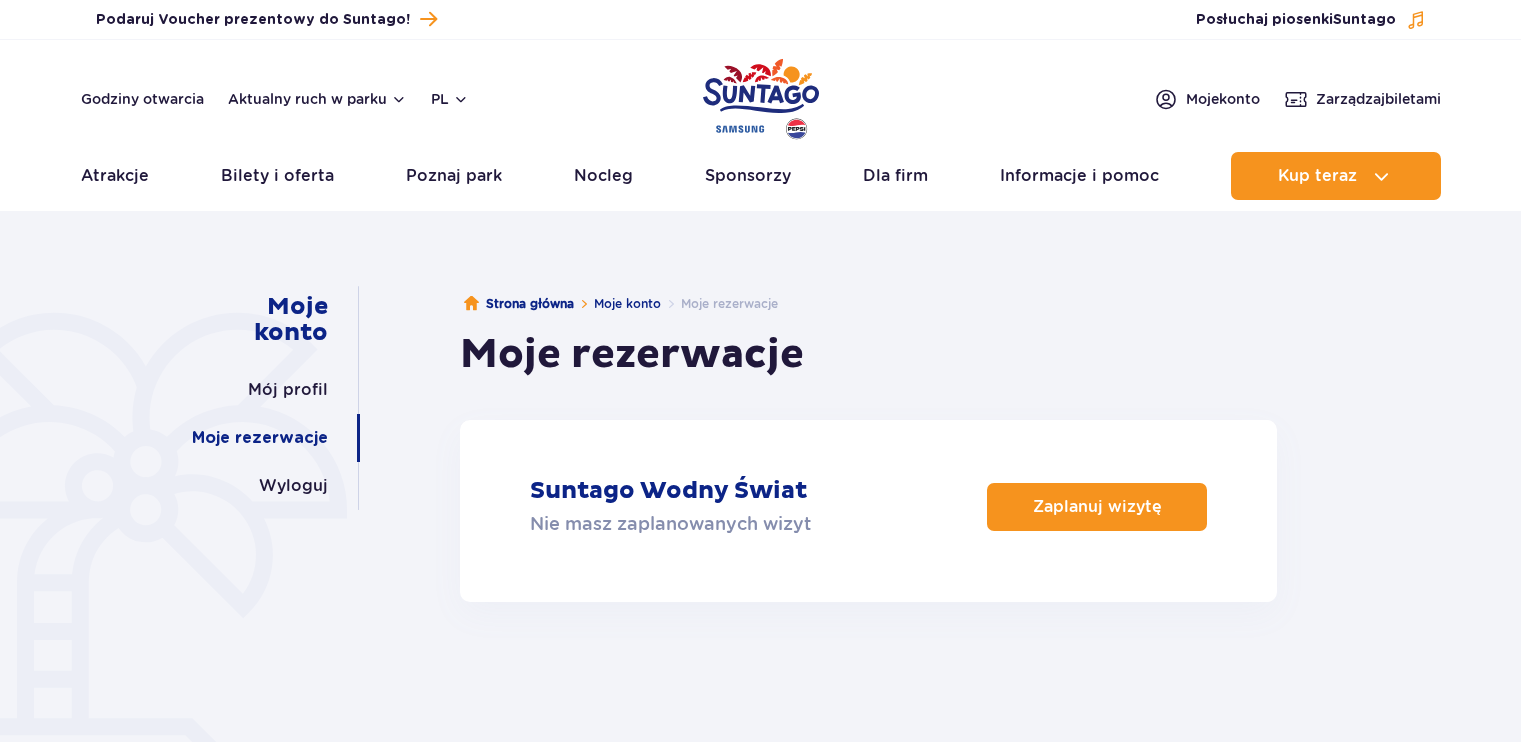 scroll, scrollTop: 0, scrollLeft: 0, axis: both 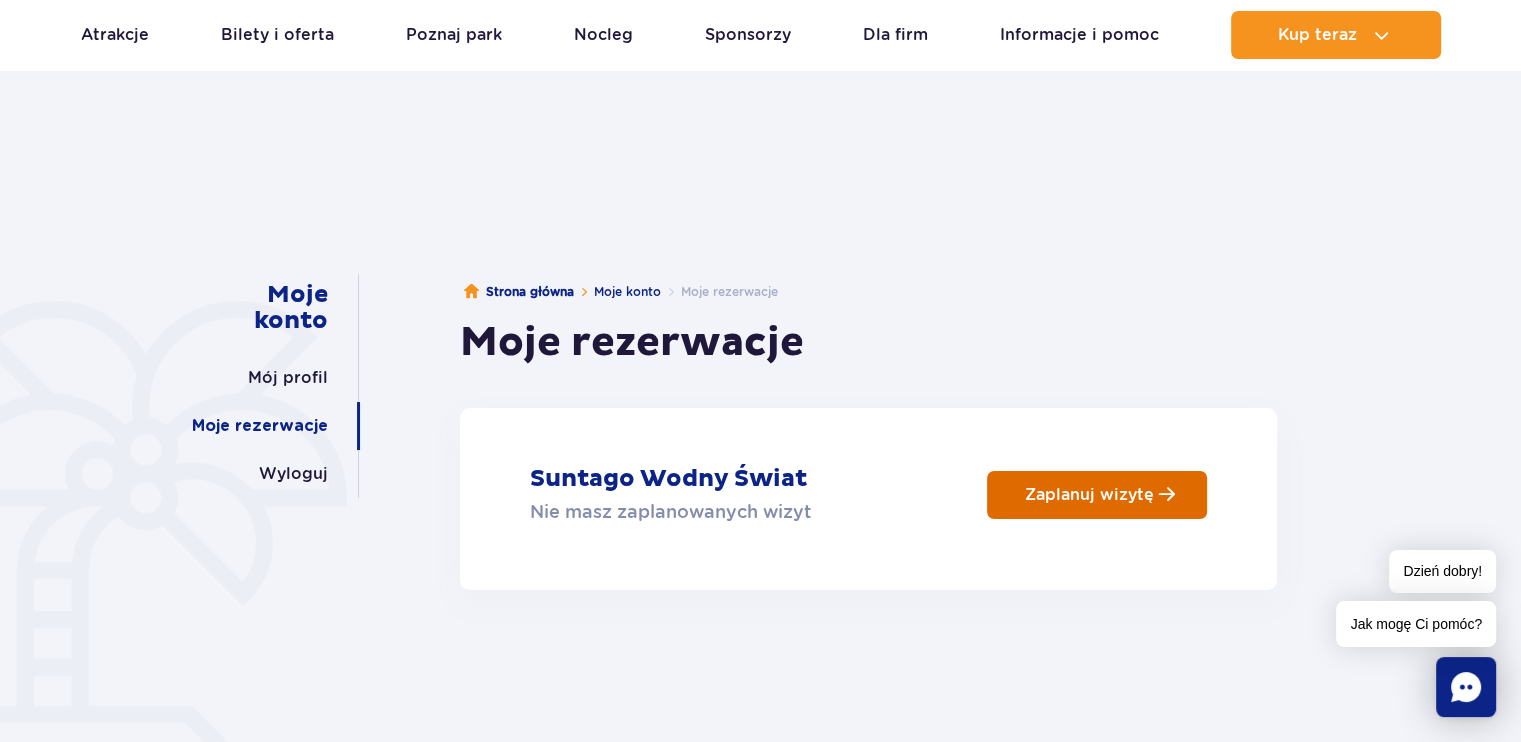 click on "Zaplanuj wizytę" at bounding box center (1097, 495) 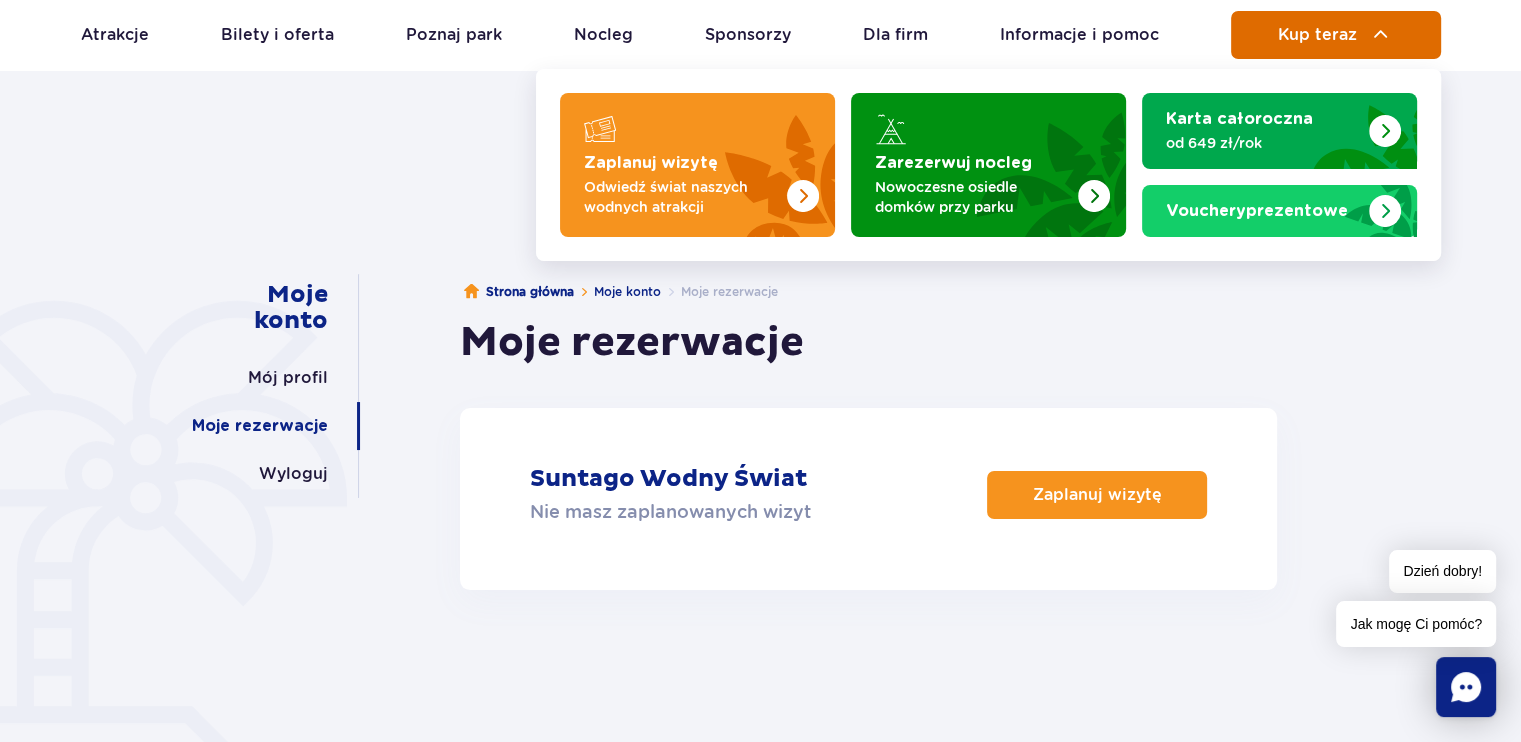 click on "Kup teraz" at bounding box center (1336, 35) 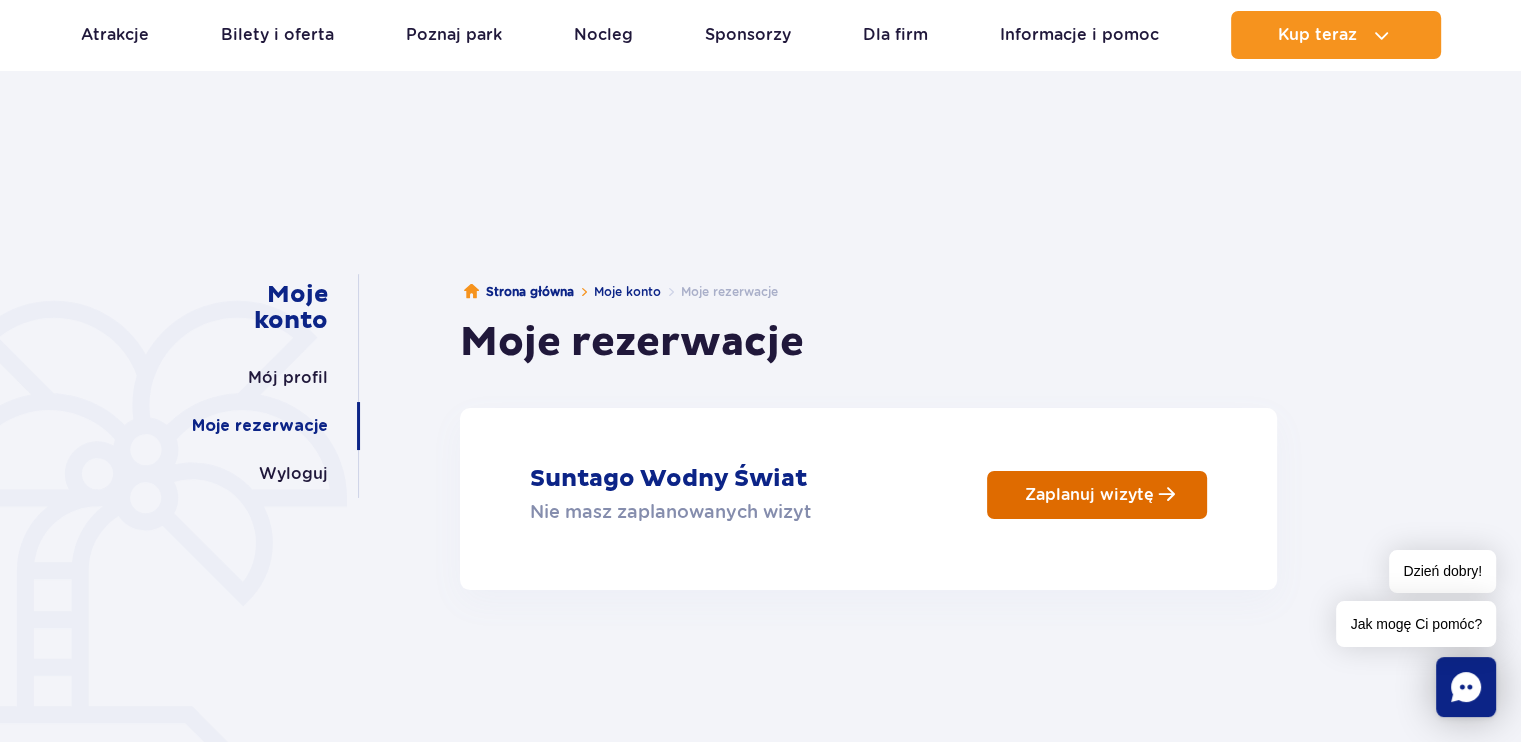 click on "Zaplanuj wizytę" at bounding box center (1097, 495) 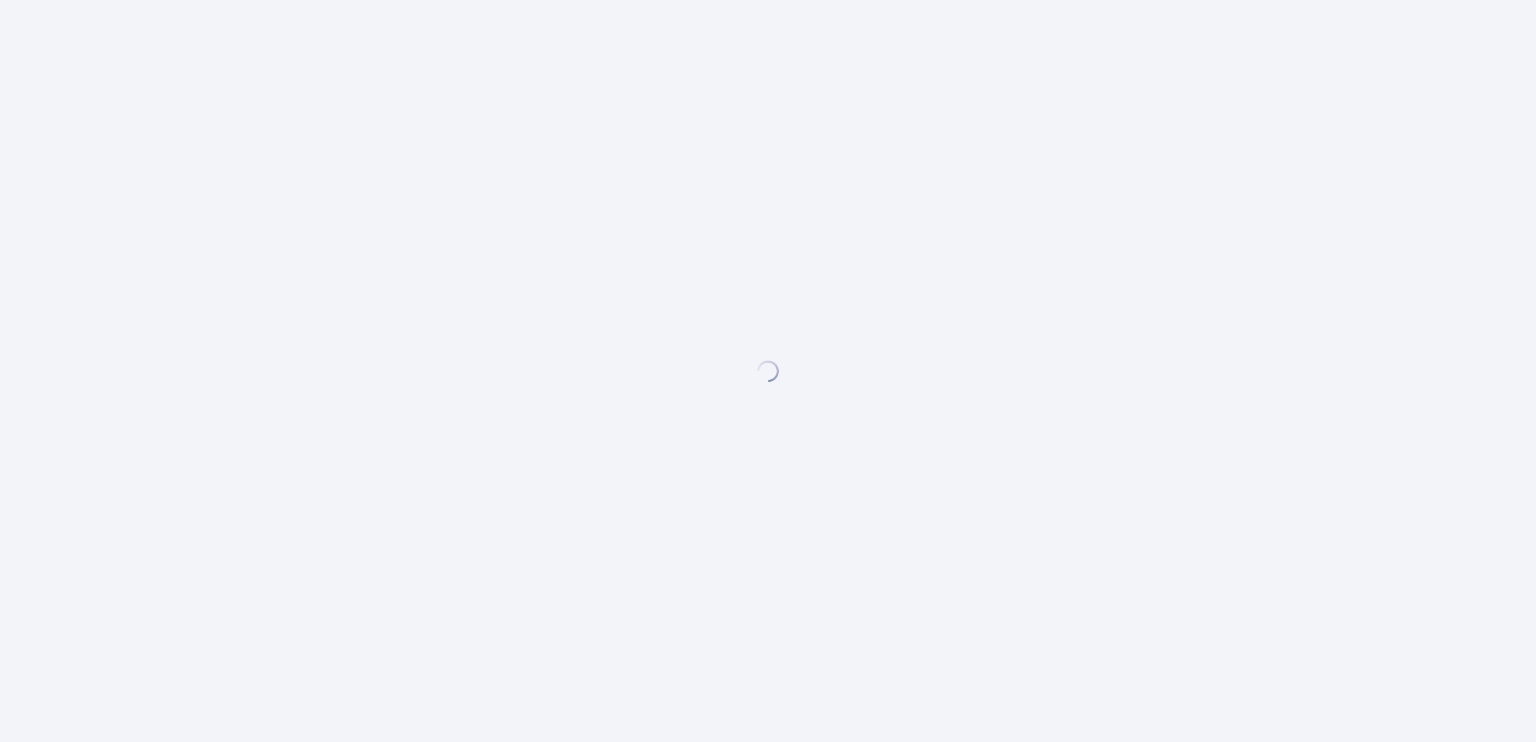 scroll, scrollTop: 0, scrollLeft: 0, axis: both 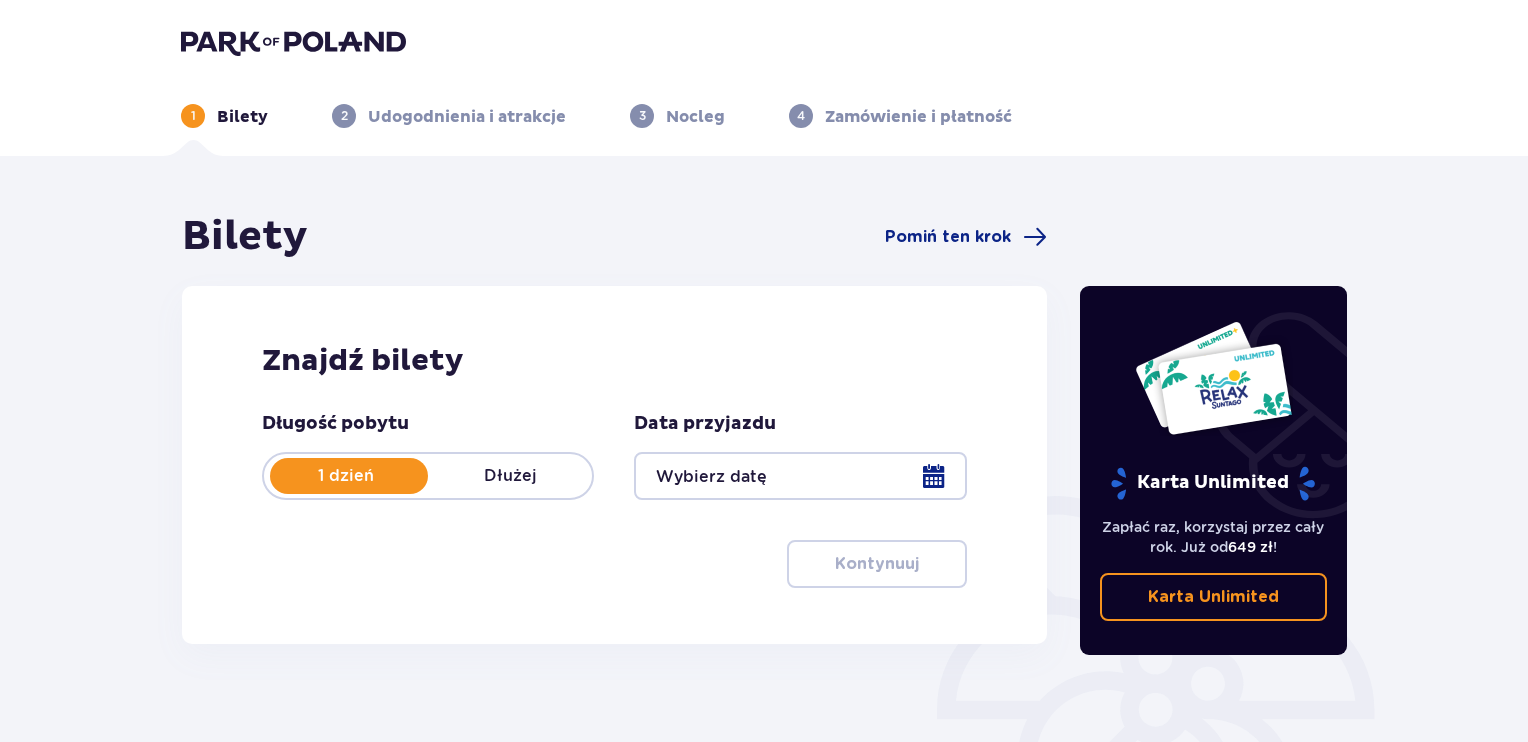 click on "Znajdź bilety Długość pobytu 1 dzień Dłużej Data przyjazdu Kontynuuj" at bounding box center (614, 465) 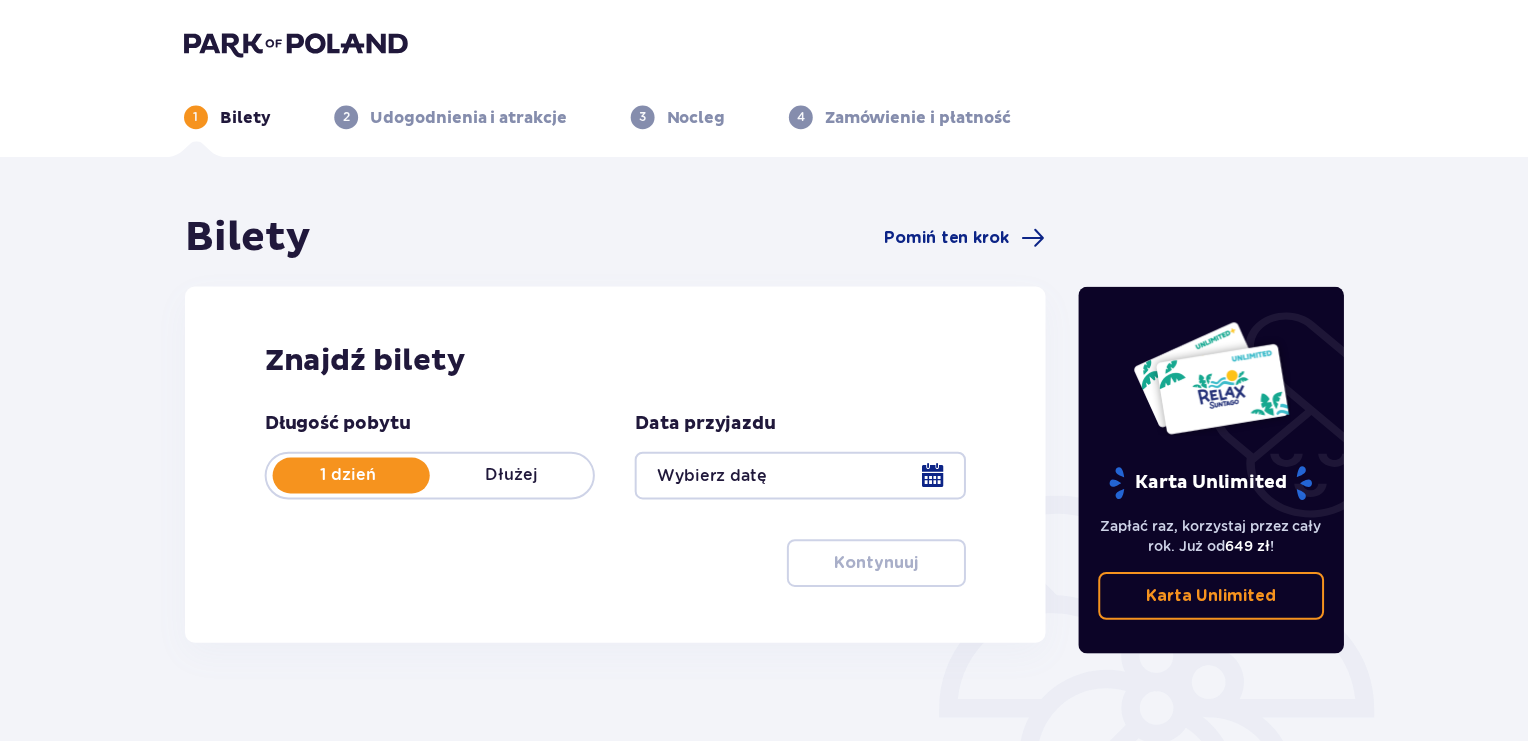 scroll, scrollTop: 0, scrollLeft: 0, axis: both 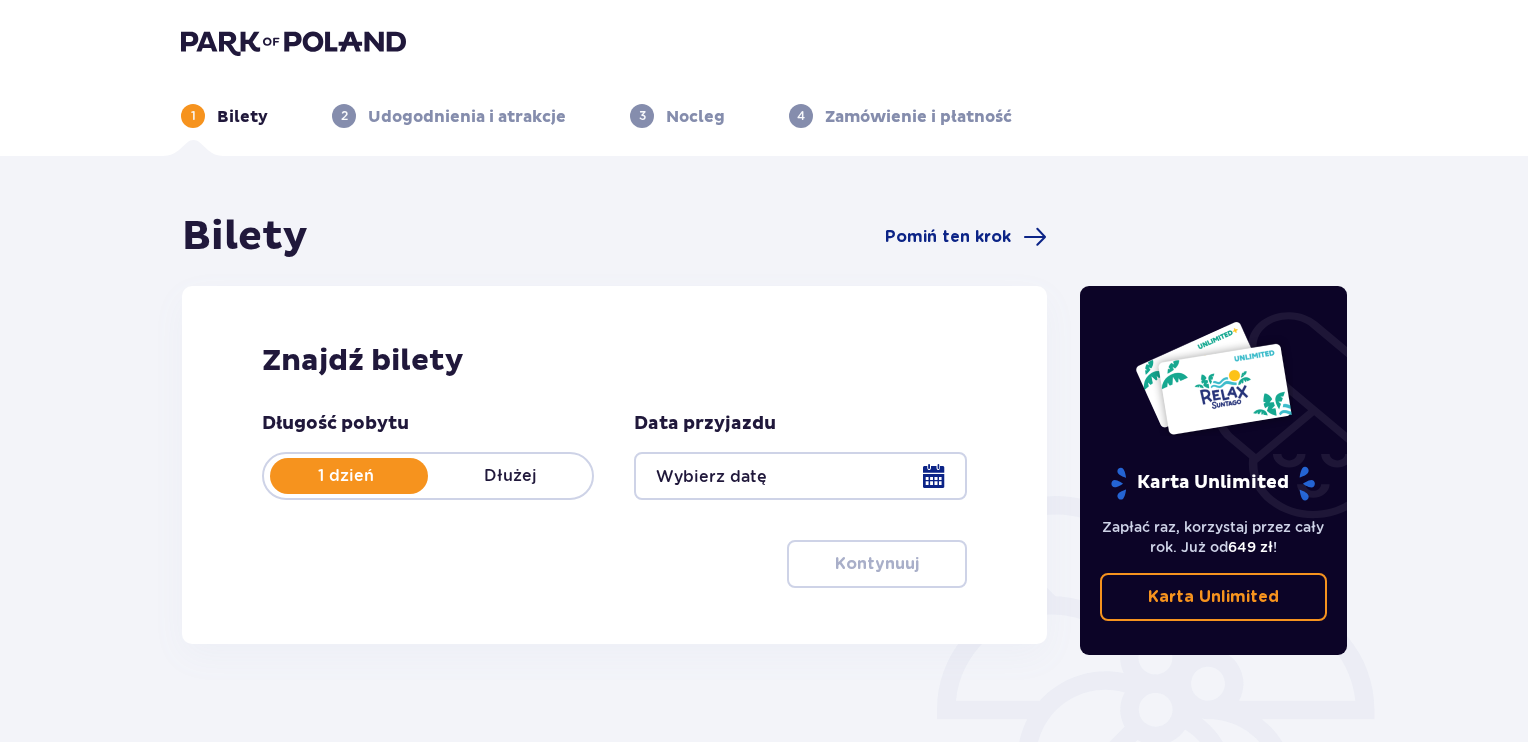 click at bounding box center (800, 476) 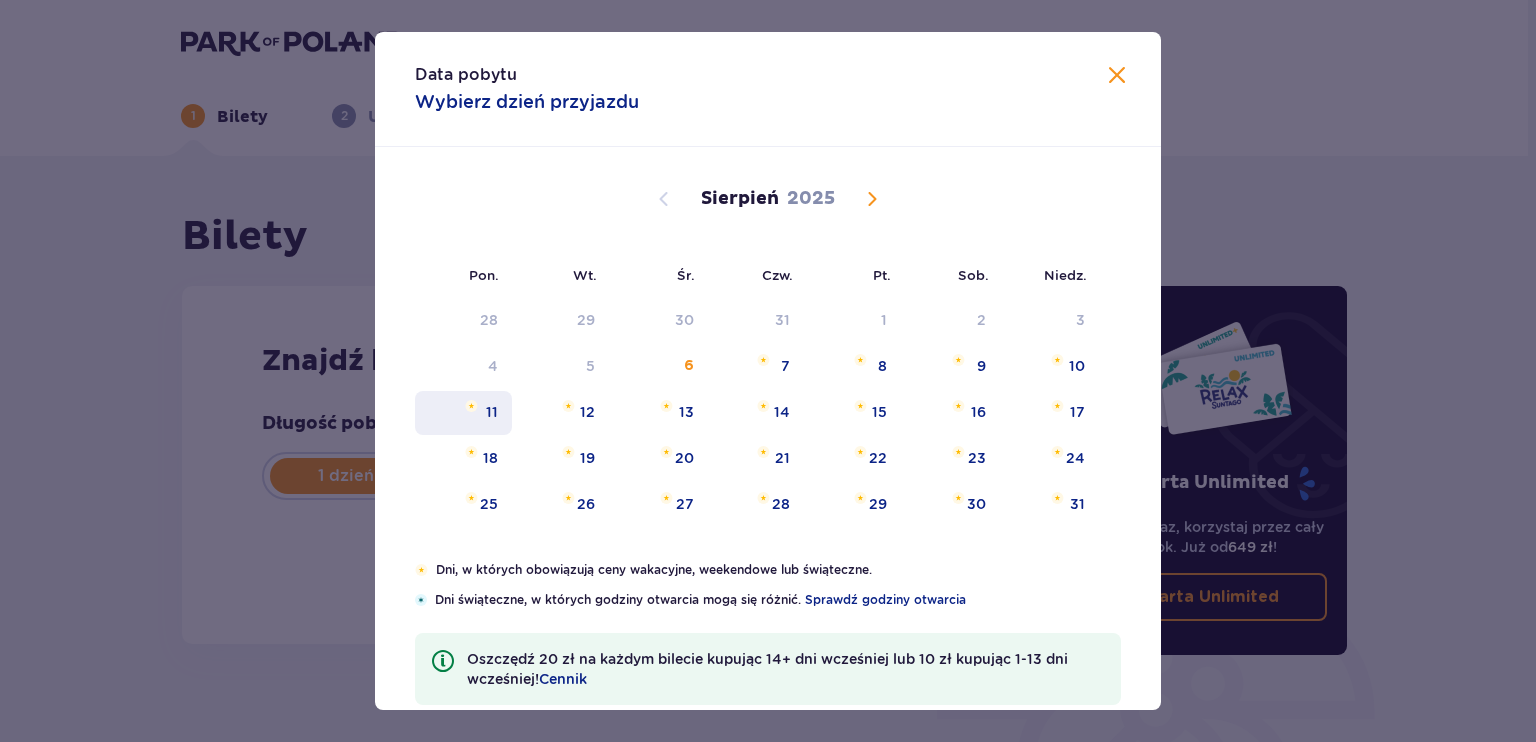 click on "11" at bounding box center (463, 413) 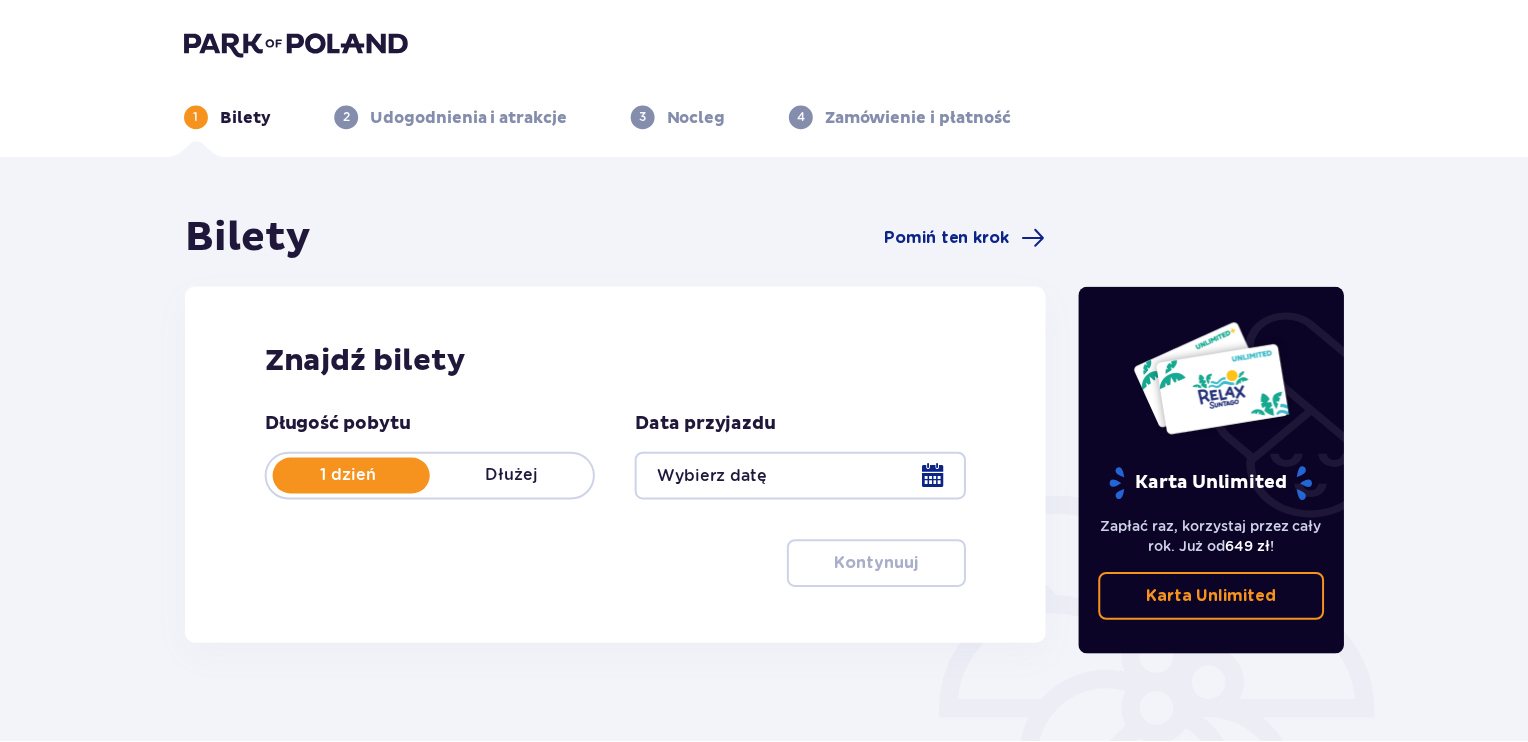 scroll, scrollTop: 0, scrollLeft: 0, axis: both 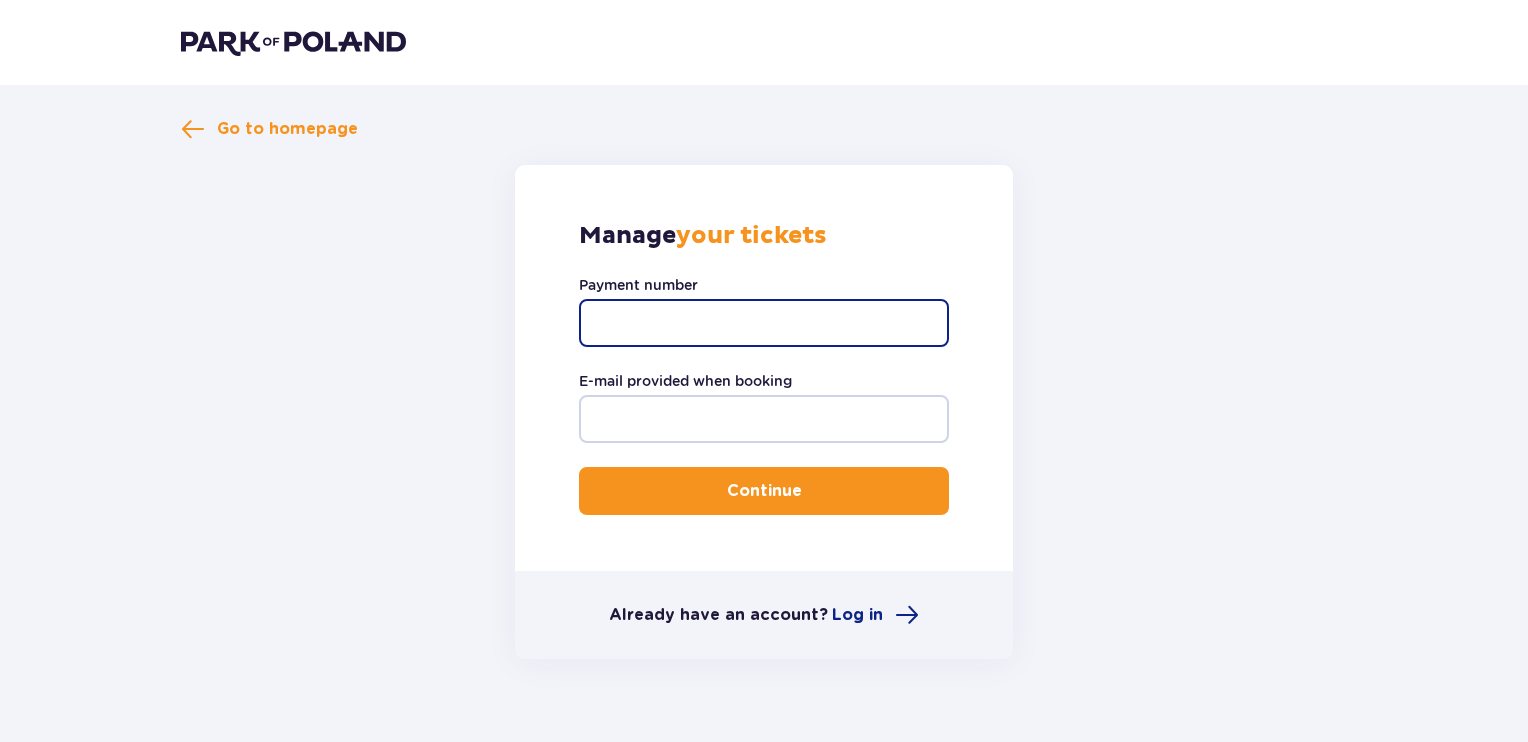 click on "Payment number" at bounding box center (764, 323) 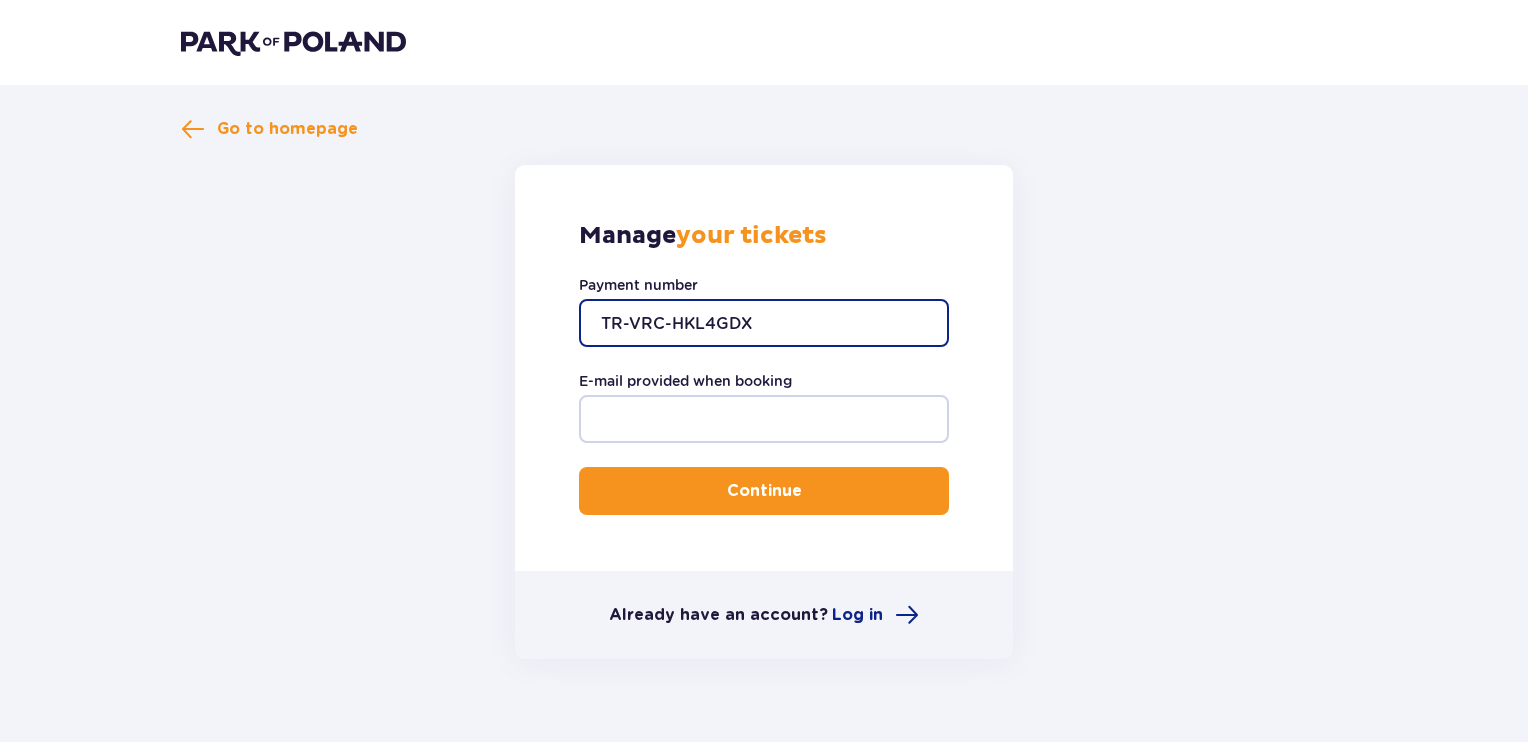 type on "TR-VRC-HKL4GDX" 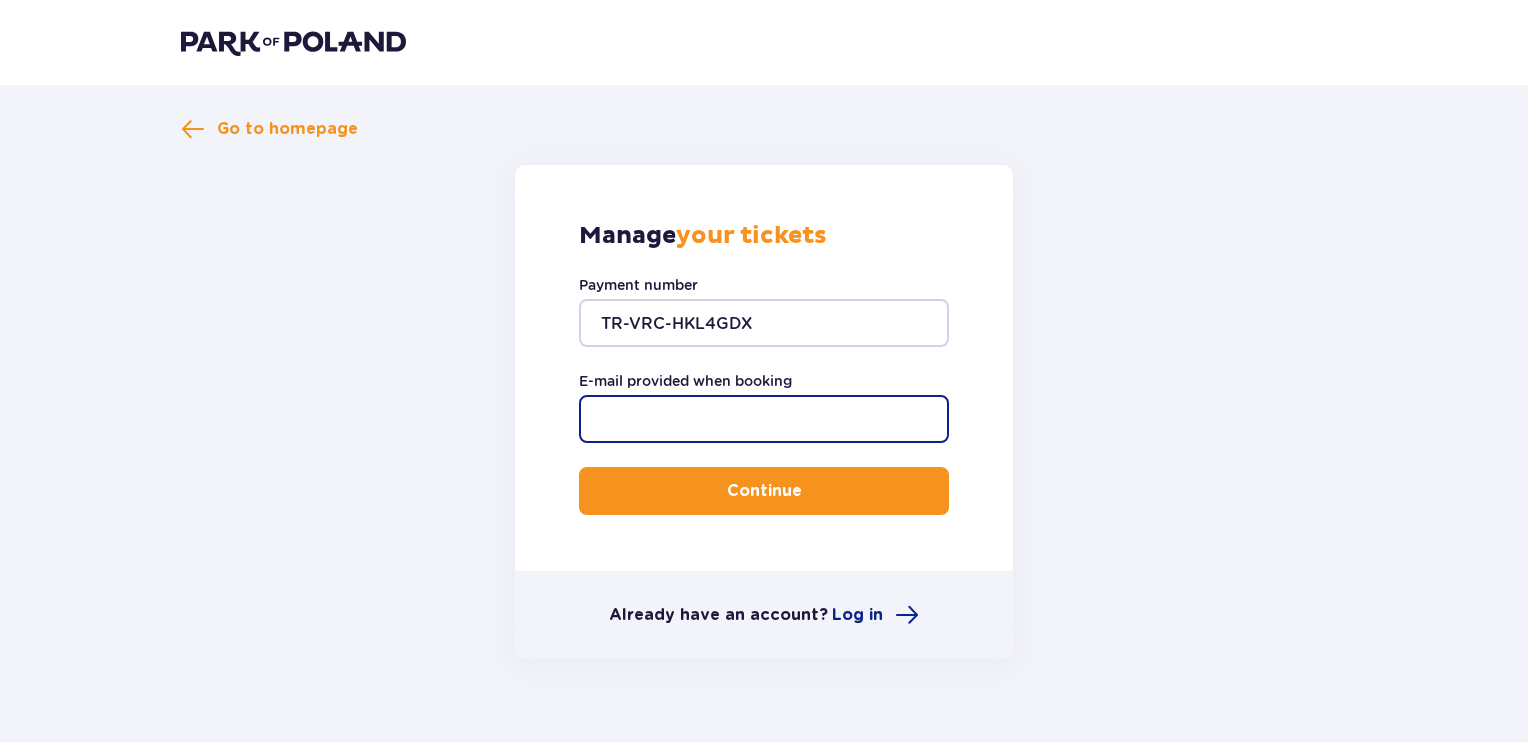 click on "E-mail provided when booking" at bounding box center [764, 419] 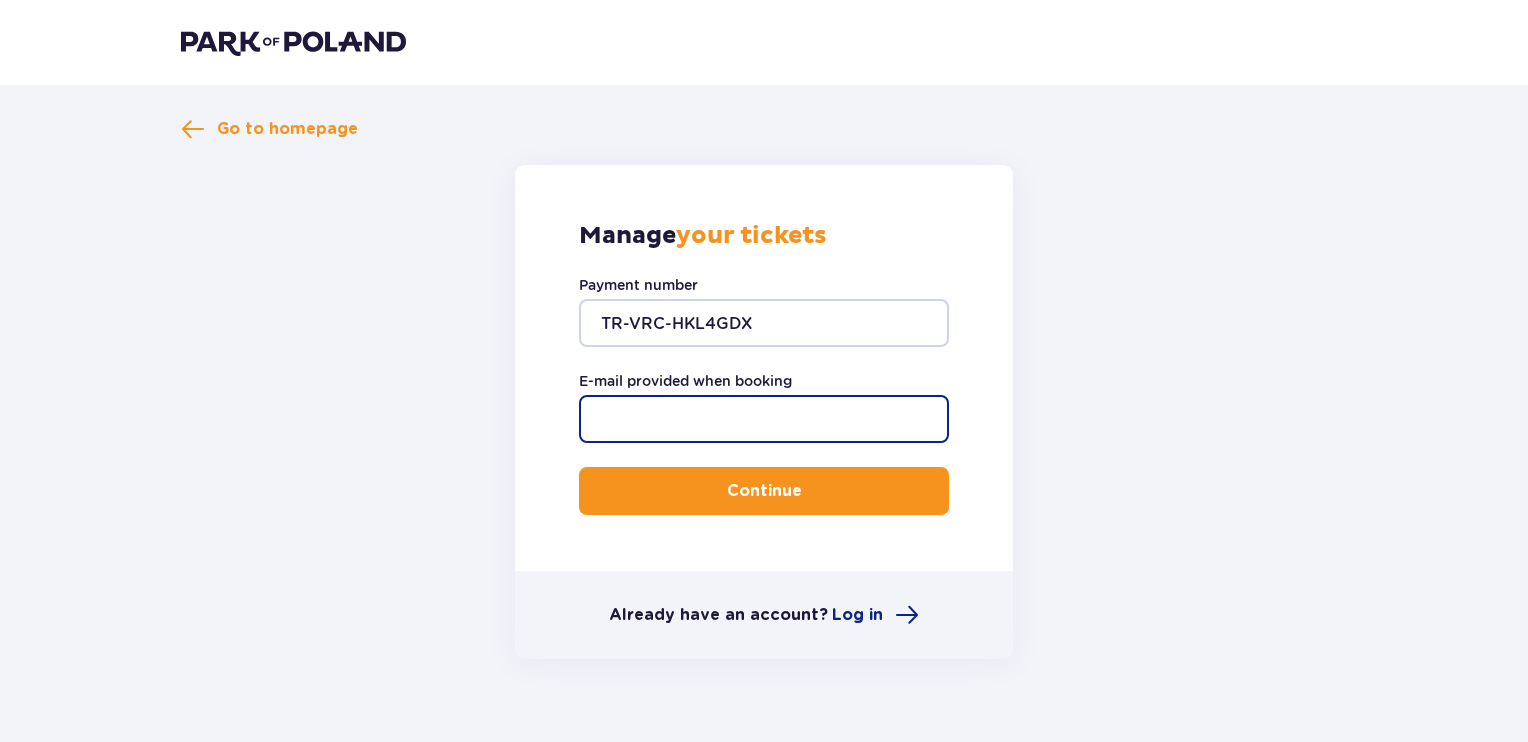 type on "sofiyamitianets@gmail.com" 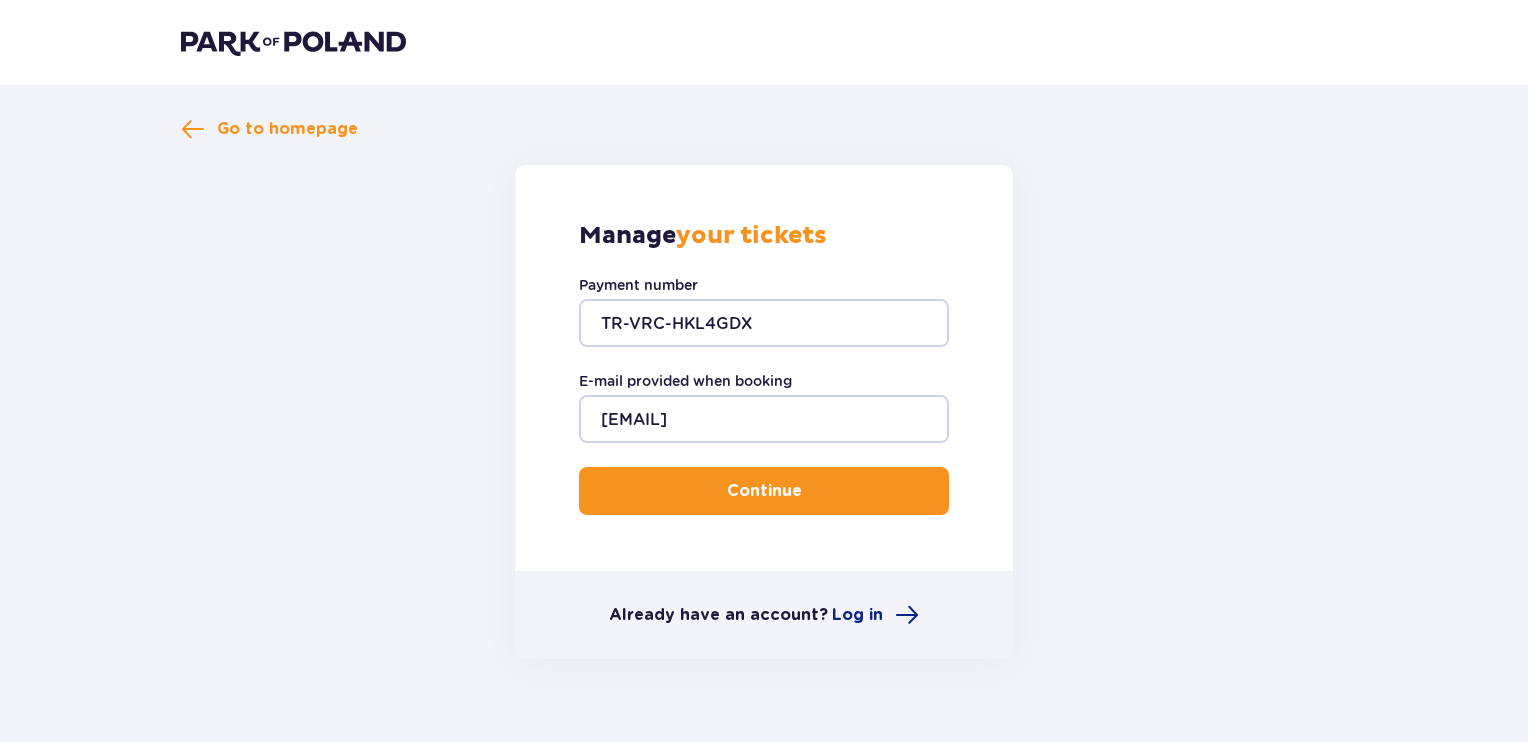 click on "Continue" at bounding box center [764, 491] 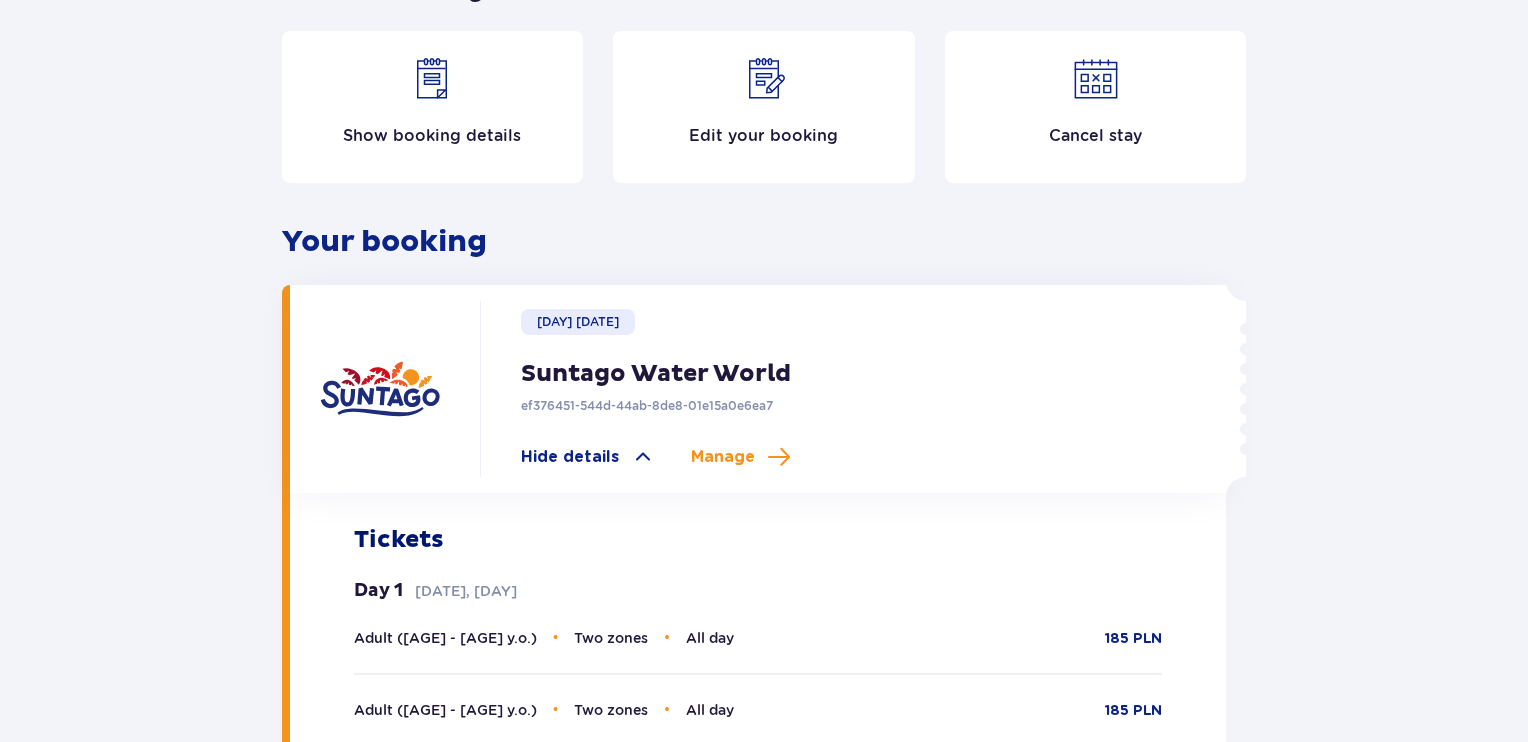 scroll, scrollTop: 244, scrollLeft: 0, axis: vertical 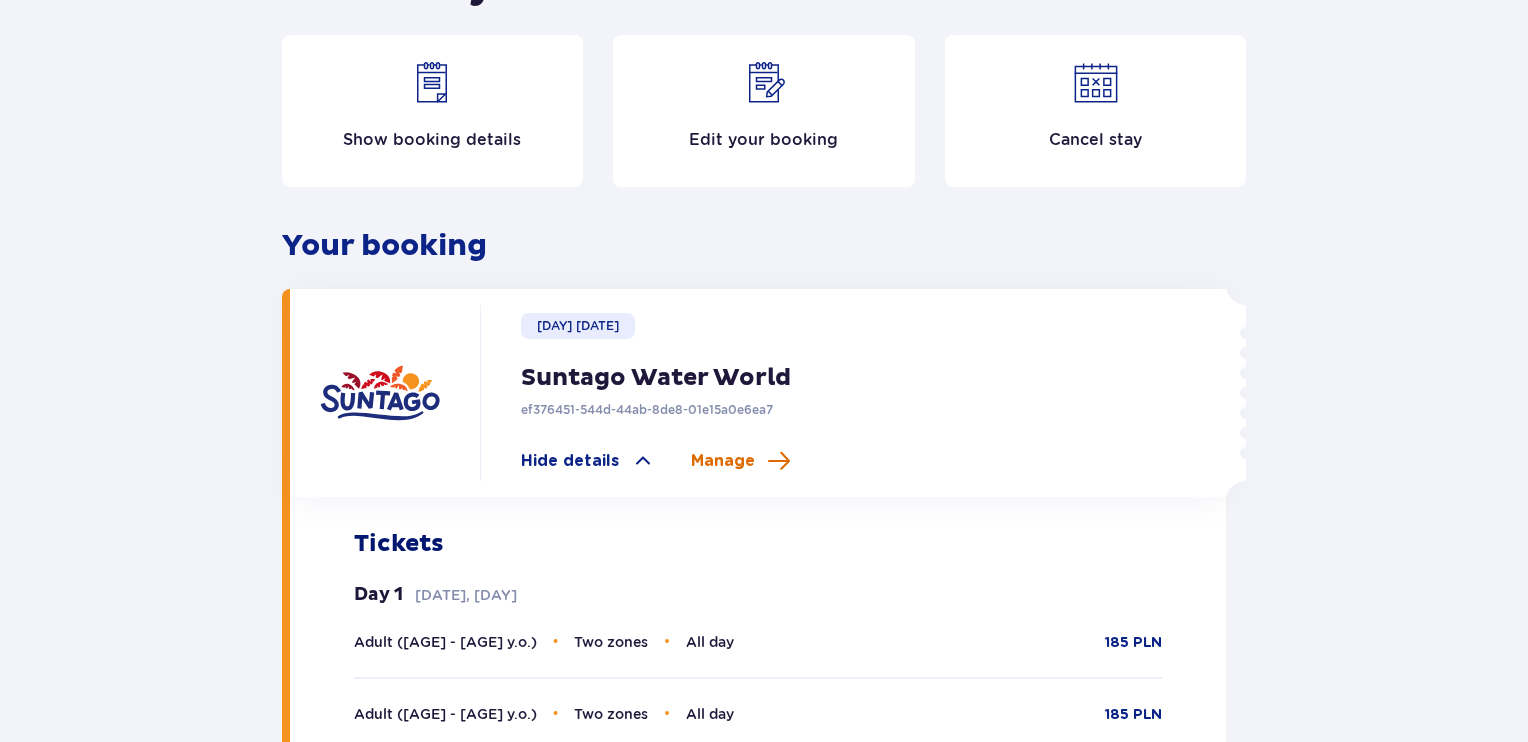 click on "Manage" at bounding box center (723, 461) 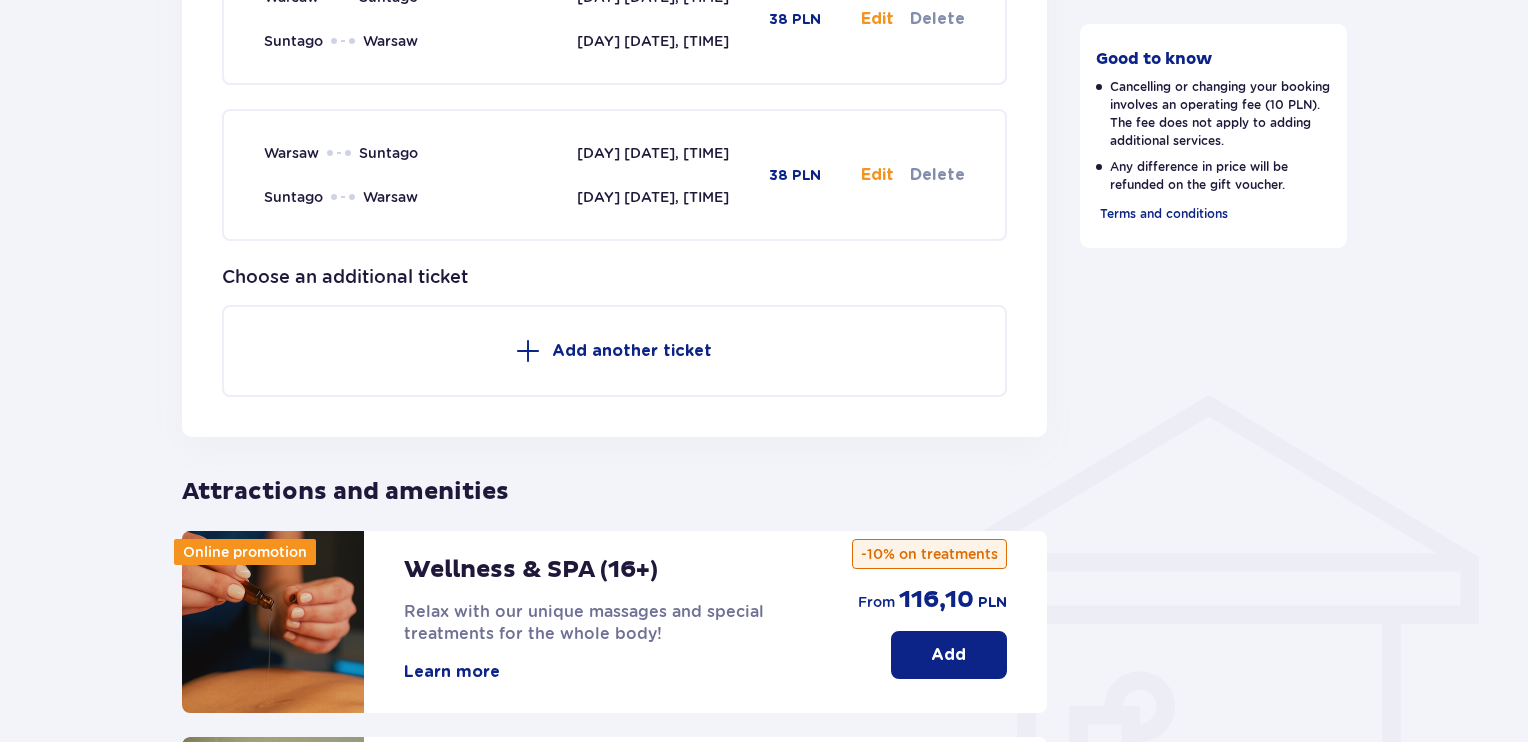 scroll, scrollTop: 1226, scrollLeft: 0, axis: vertical 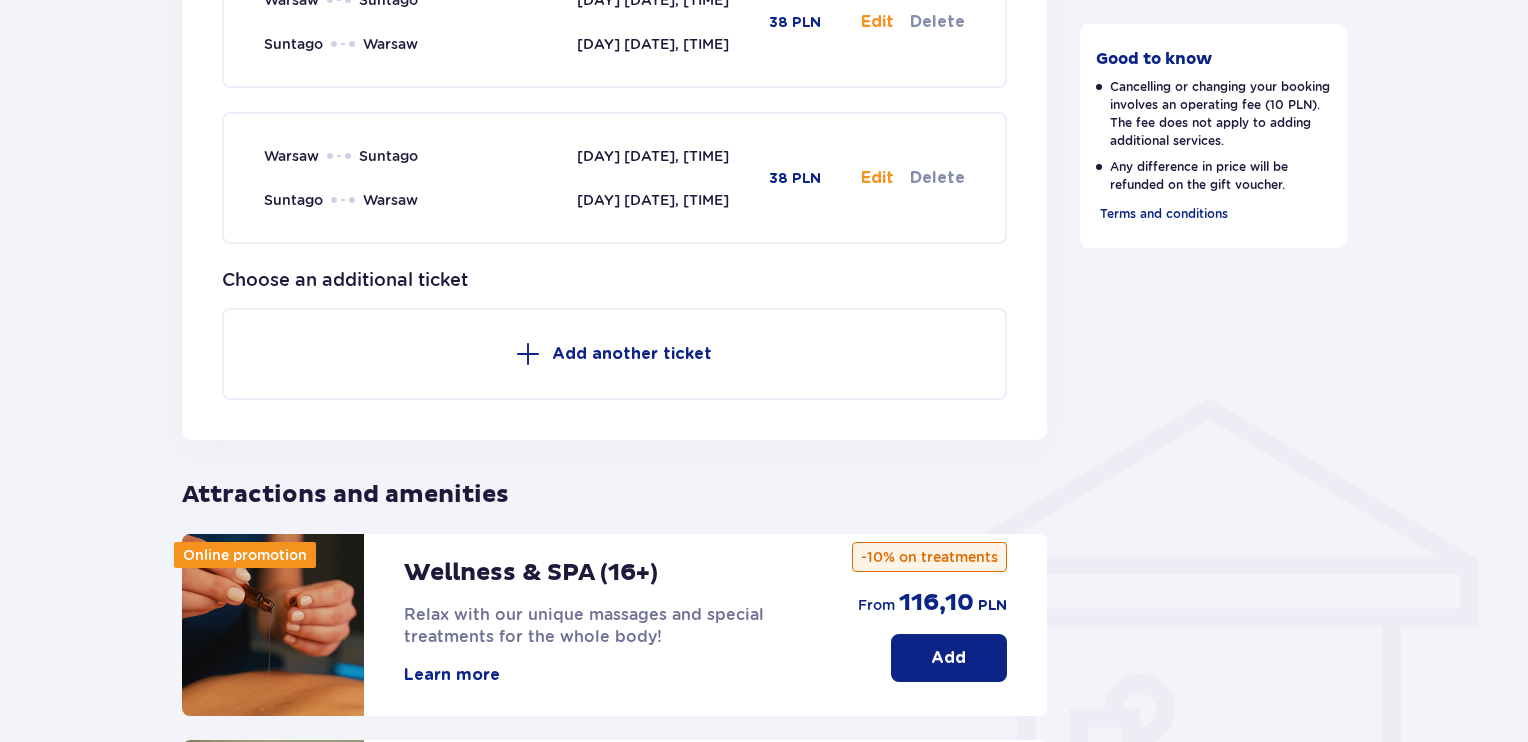click on "Add another ticket" at bounding box center (614, 354) 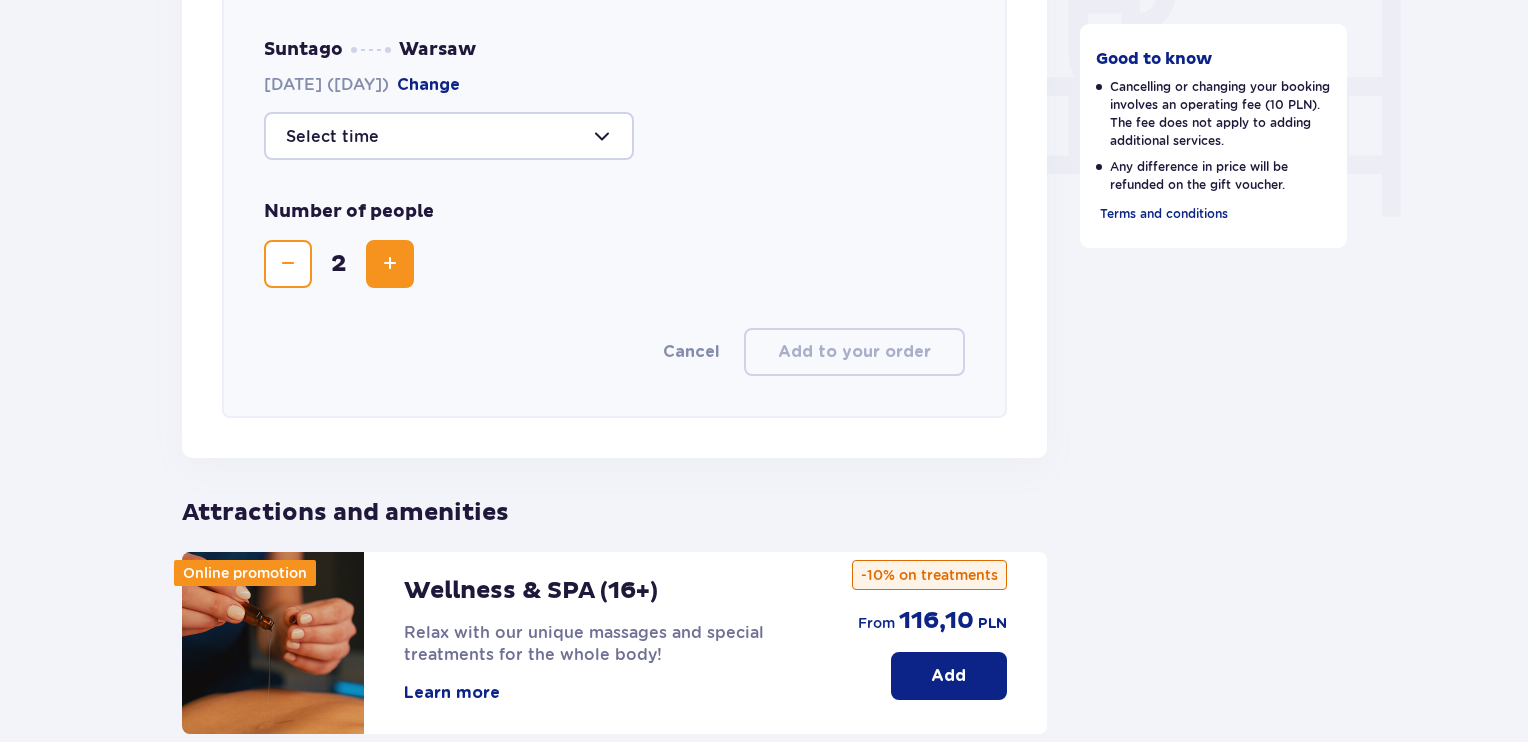 scroll, scrollTop: 1948, scrollLeft: 0, axis: vertical 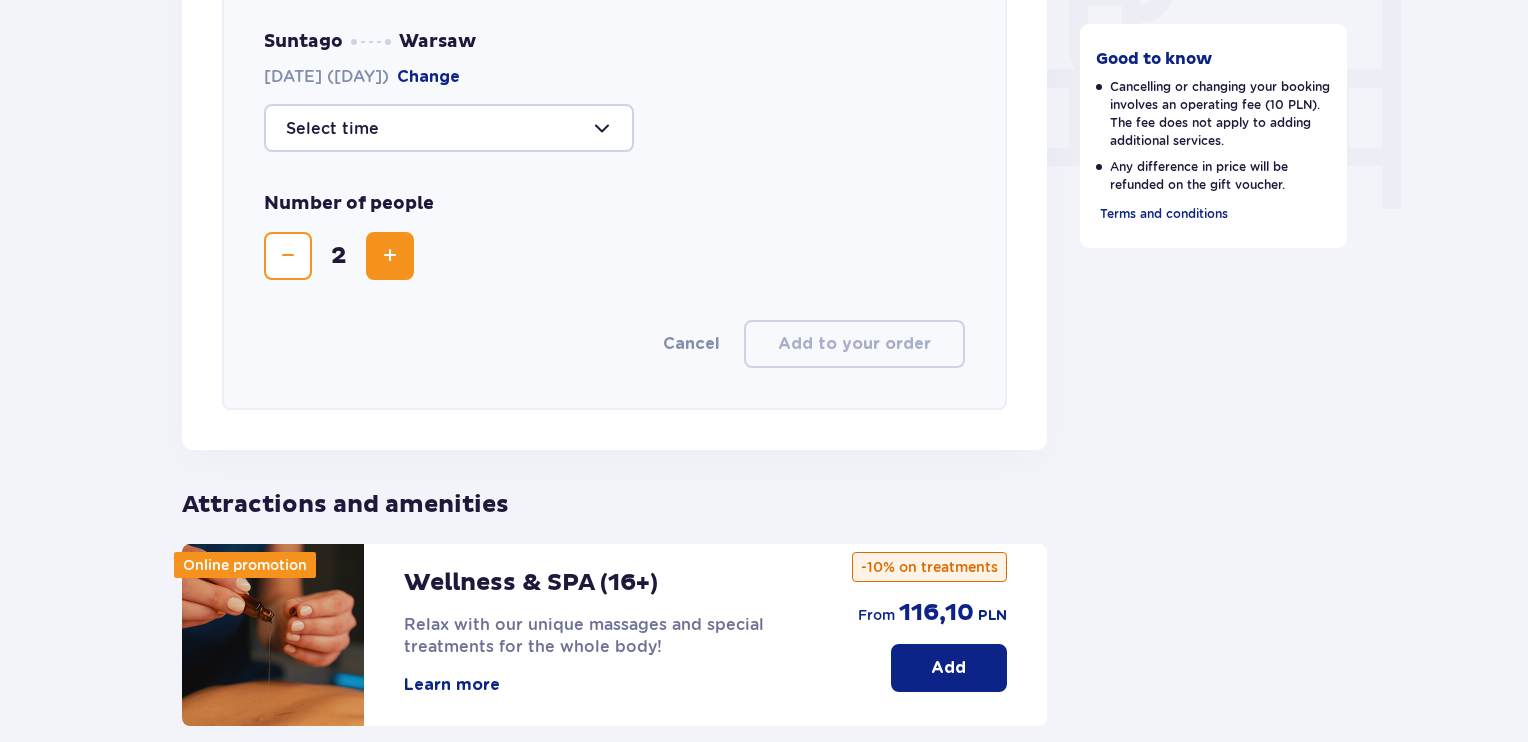 click on "Cancel" at bounding box center [691, 344] 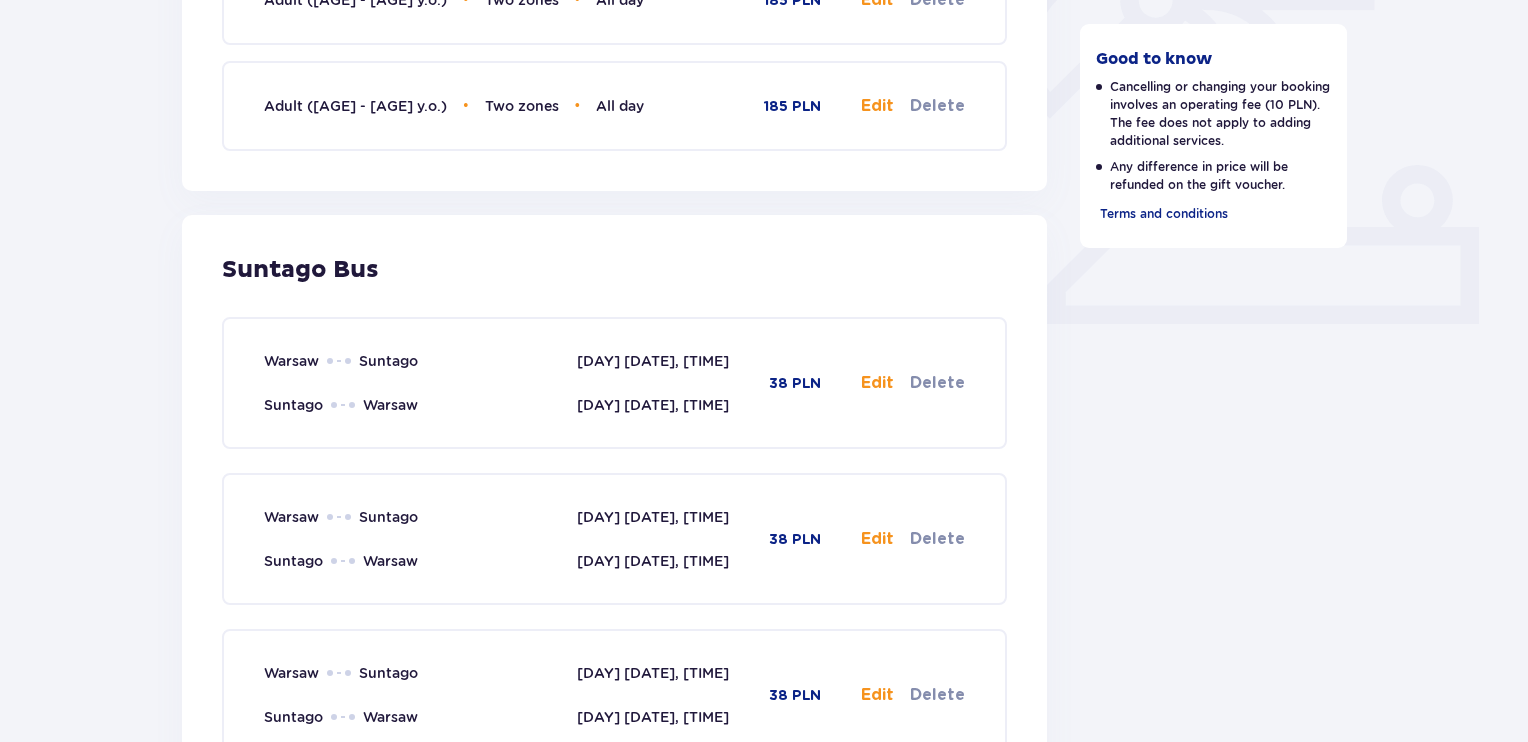 scroll, scrollTop: 0, scrollLeft: 0, axis: both 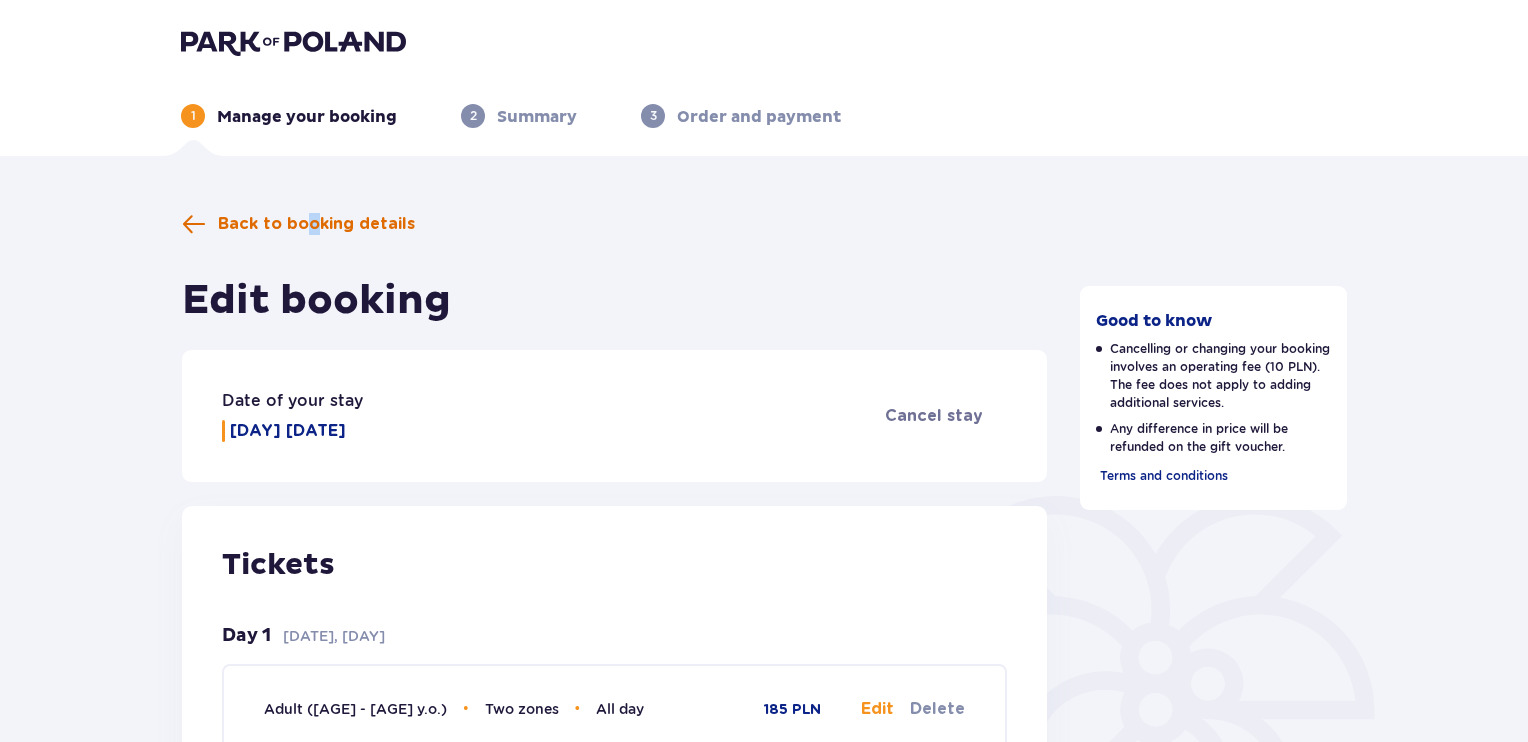 drag, startPoint x: 313, startPoint y: 236, endPoint x: 307, endPoint y: 215, distance: 21.84033 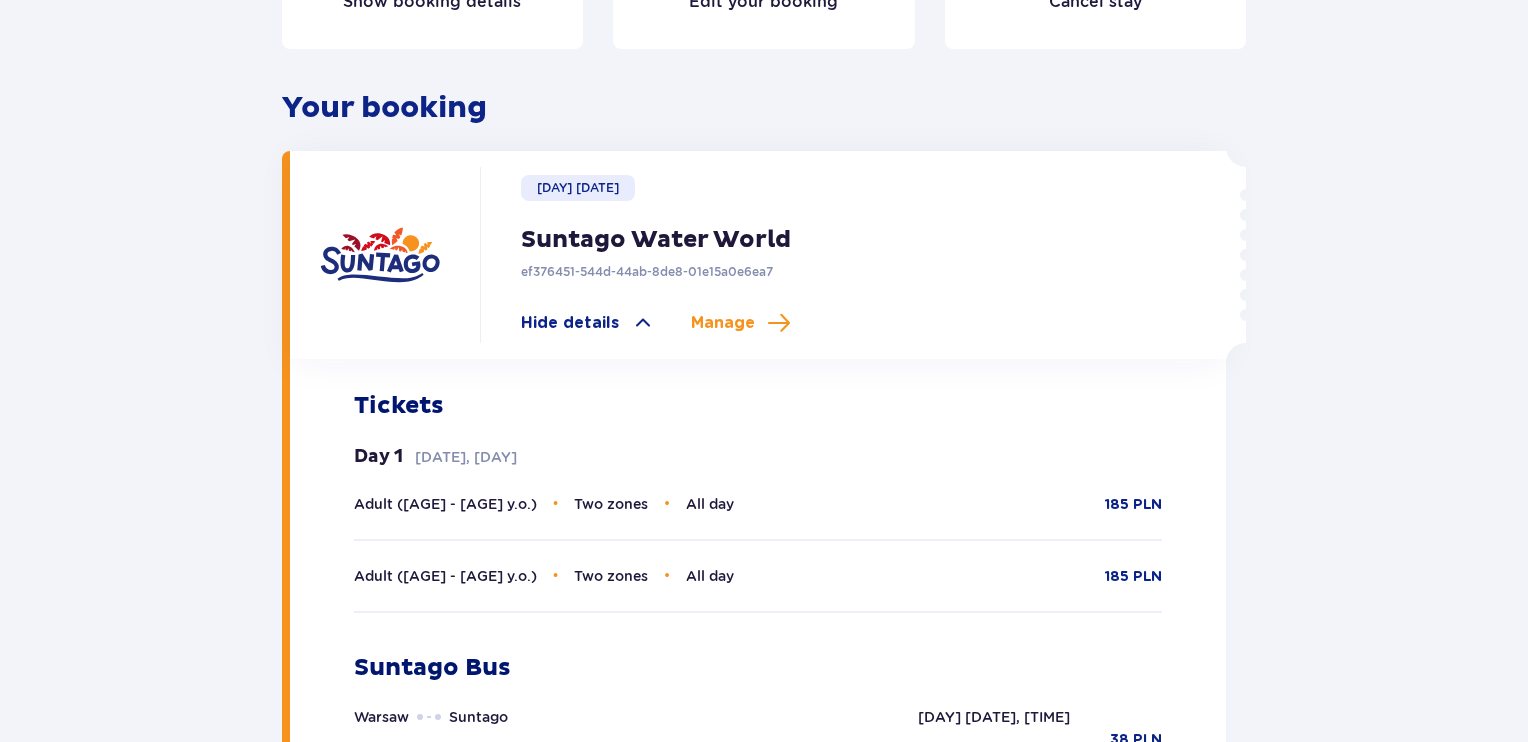 scroll, scrollTop: 0, scrollLeft: 0, axis: both 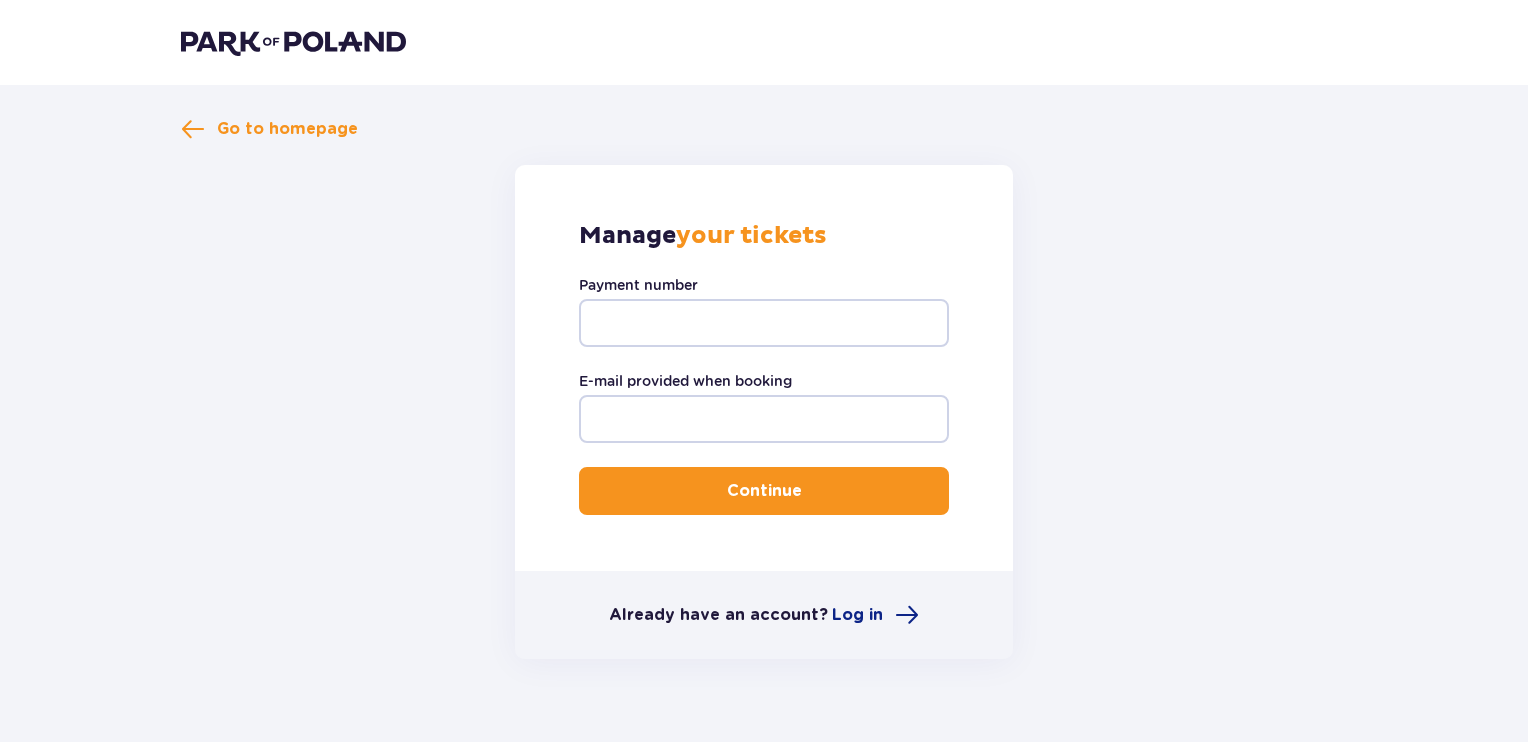 click at bounding box center [293, 42] 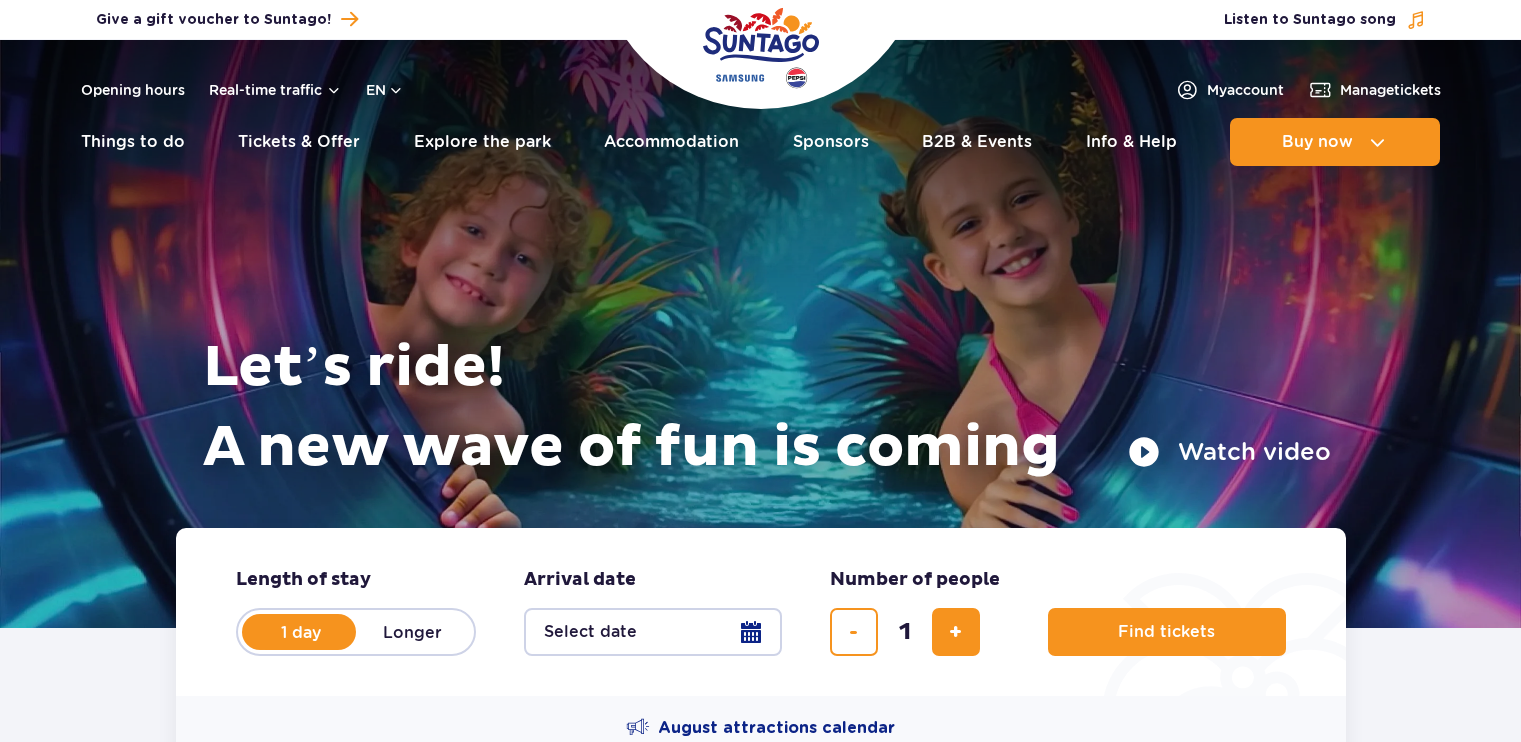 scroll, scrollTop: 0, scrollLeft: 0, axis: both 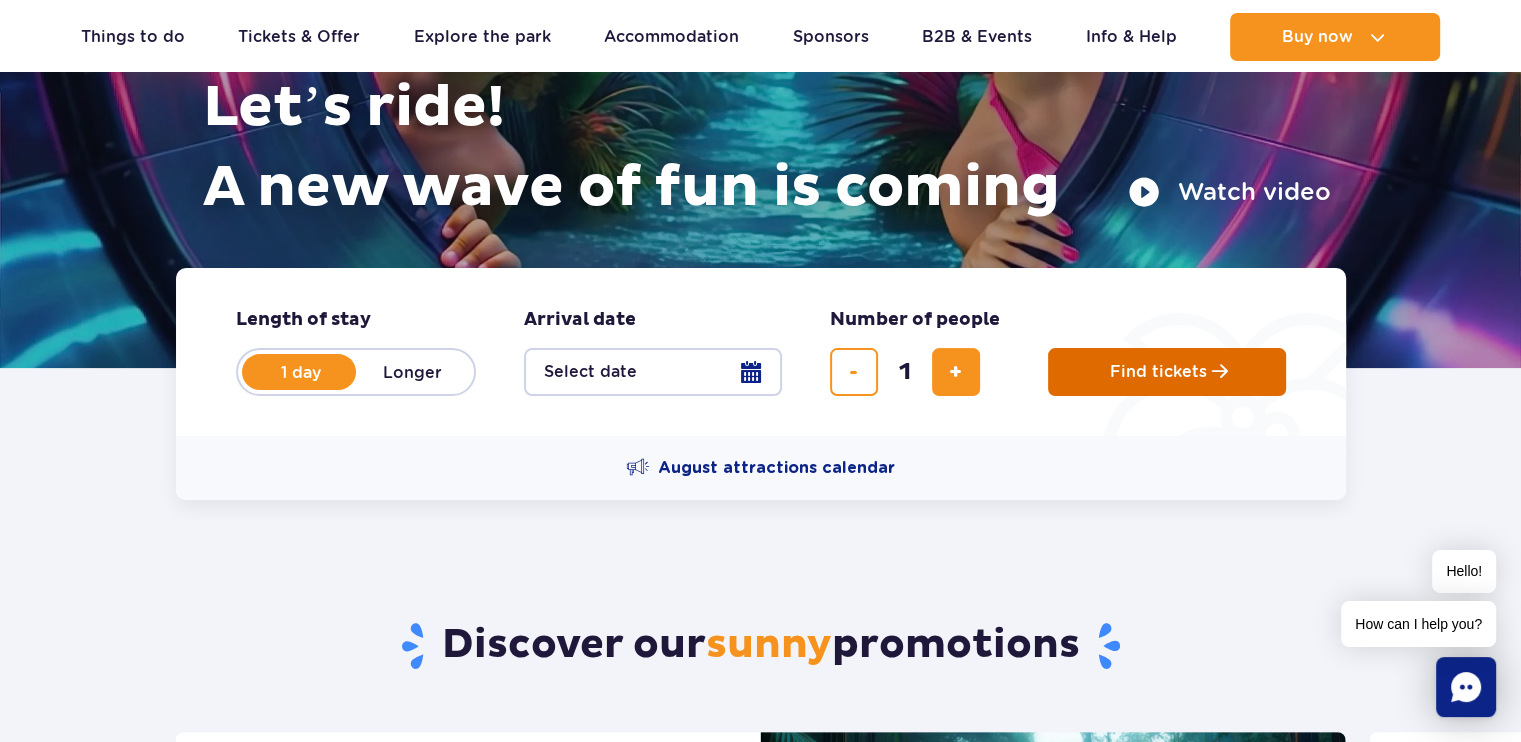 click on "Find tickets" at bounding box center [1158, 372] 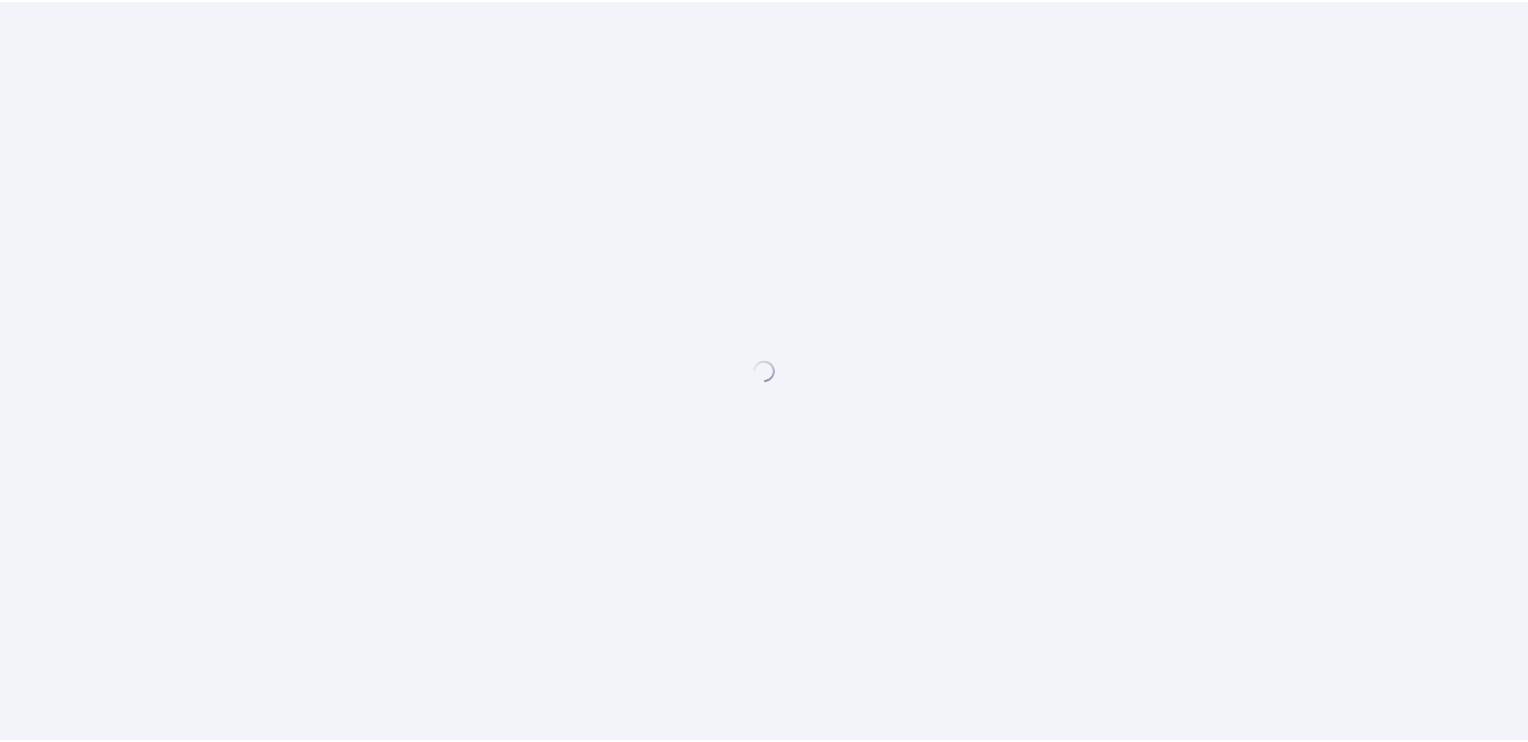 scroll, scrollTop: 0, scrollLeft: 0, axis: both 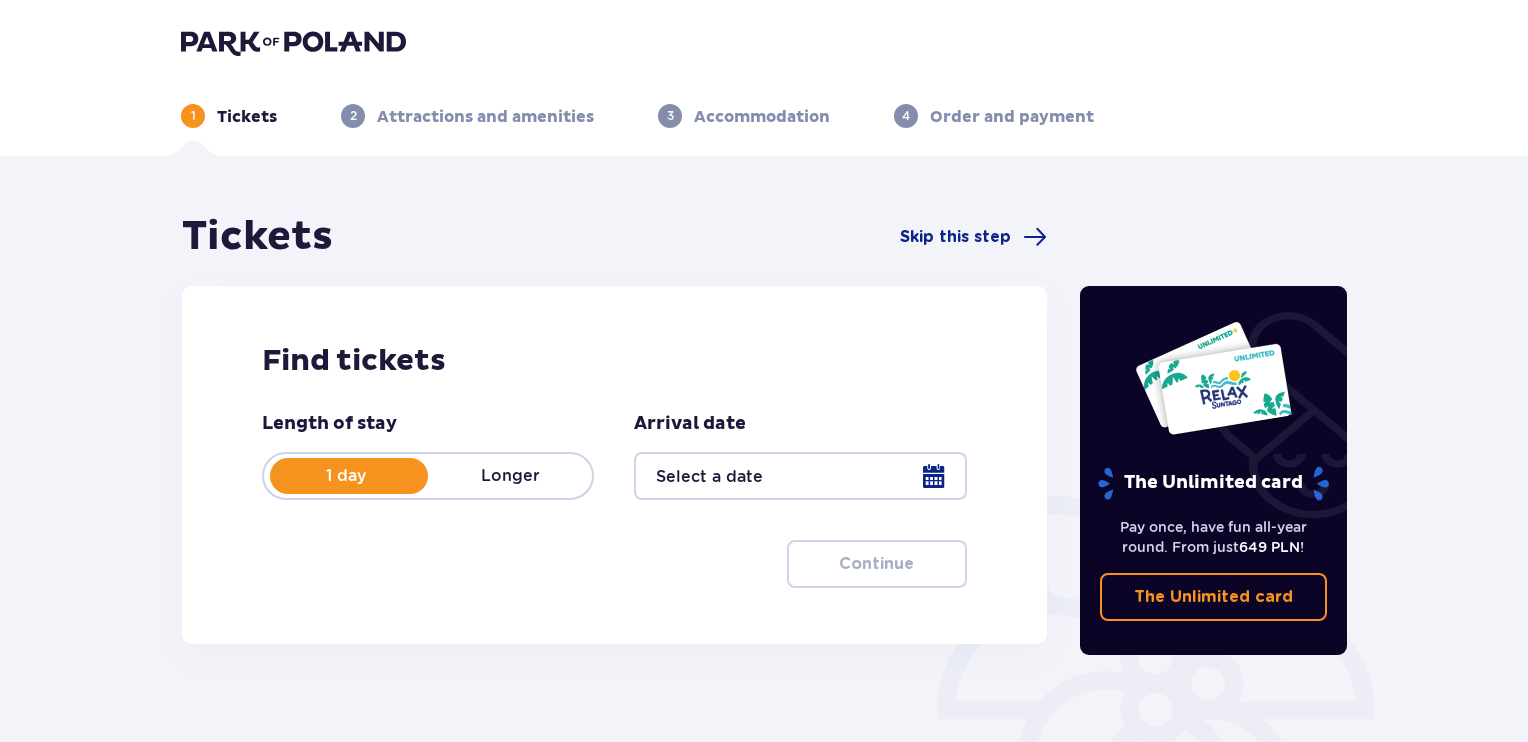 click at bounding box center [800, 476] 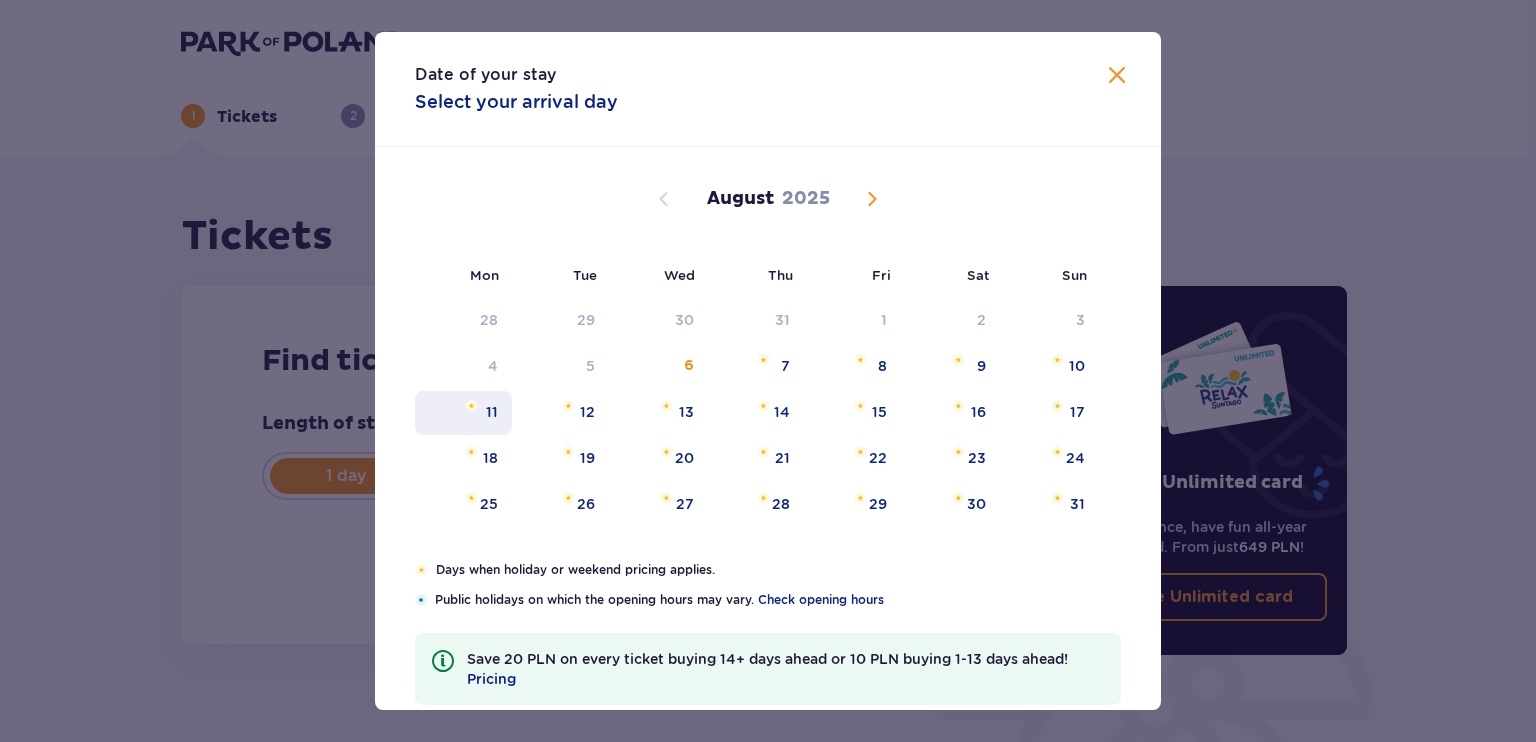 click on "11" at bounding box center [492, 412] 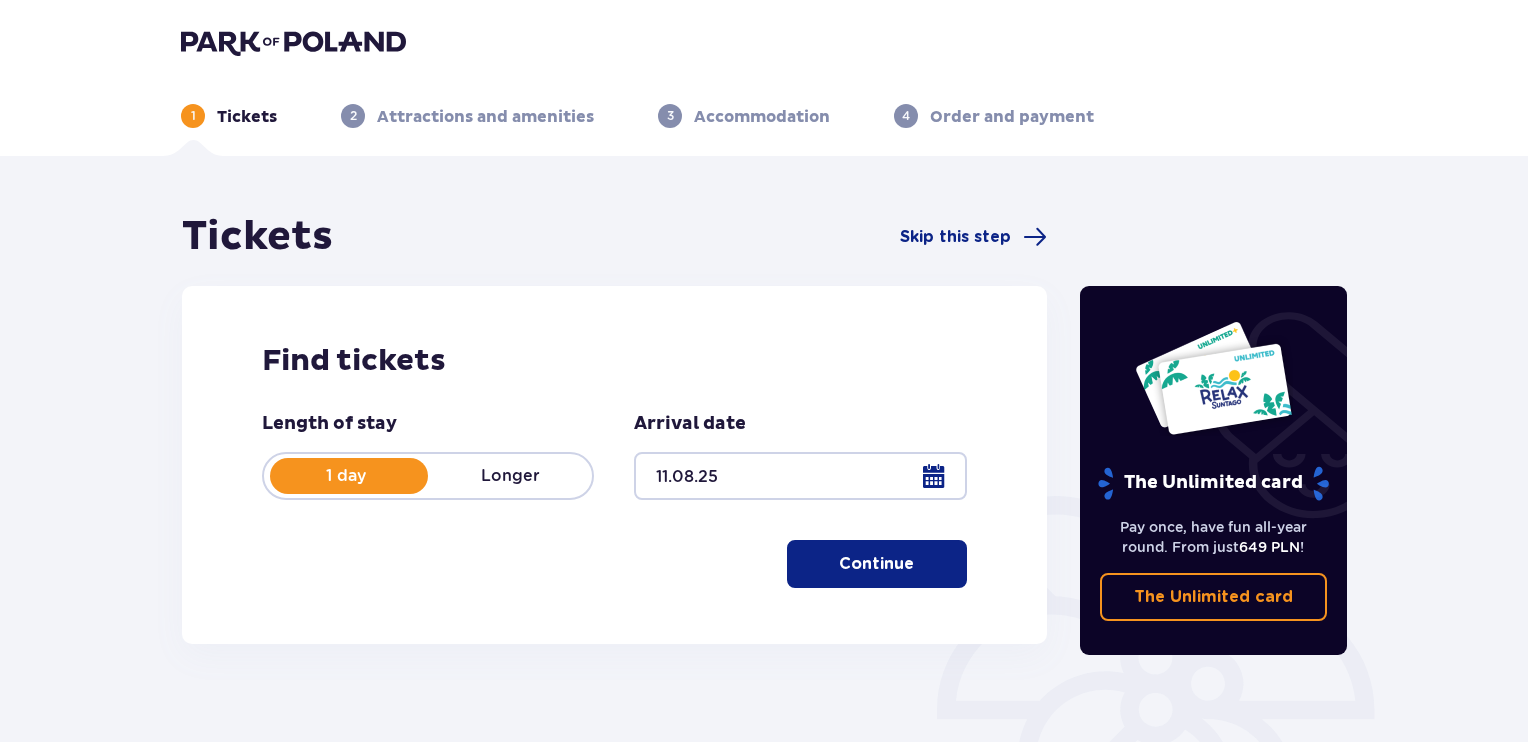 click on "Continue" at bounding box center (877, 564) 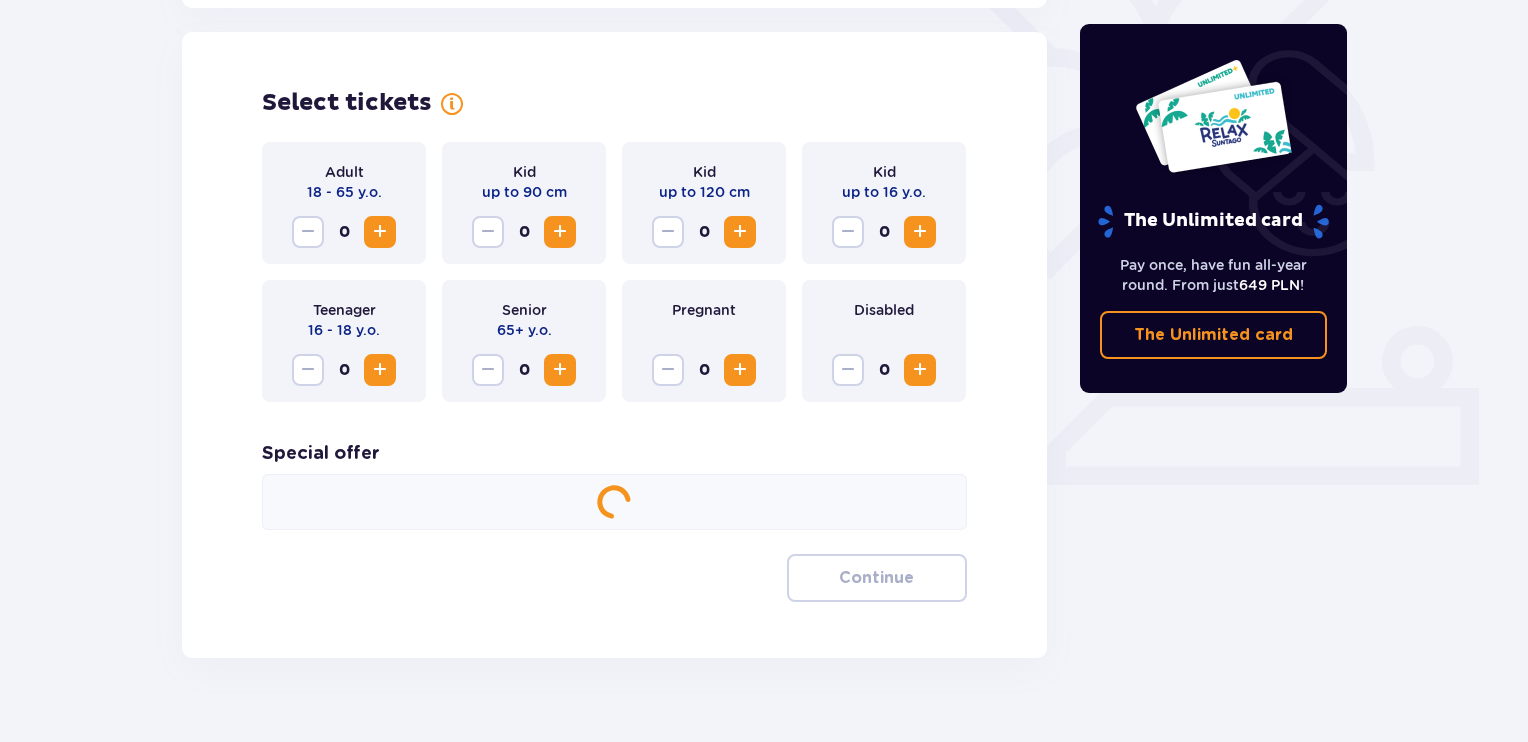 scroll, scrollTop: 556, scrollLeft: 0, axis: vertical 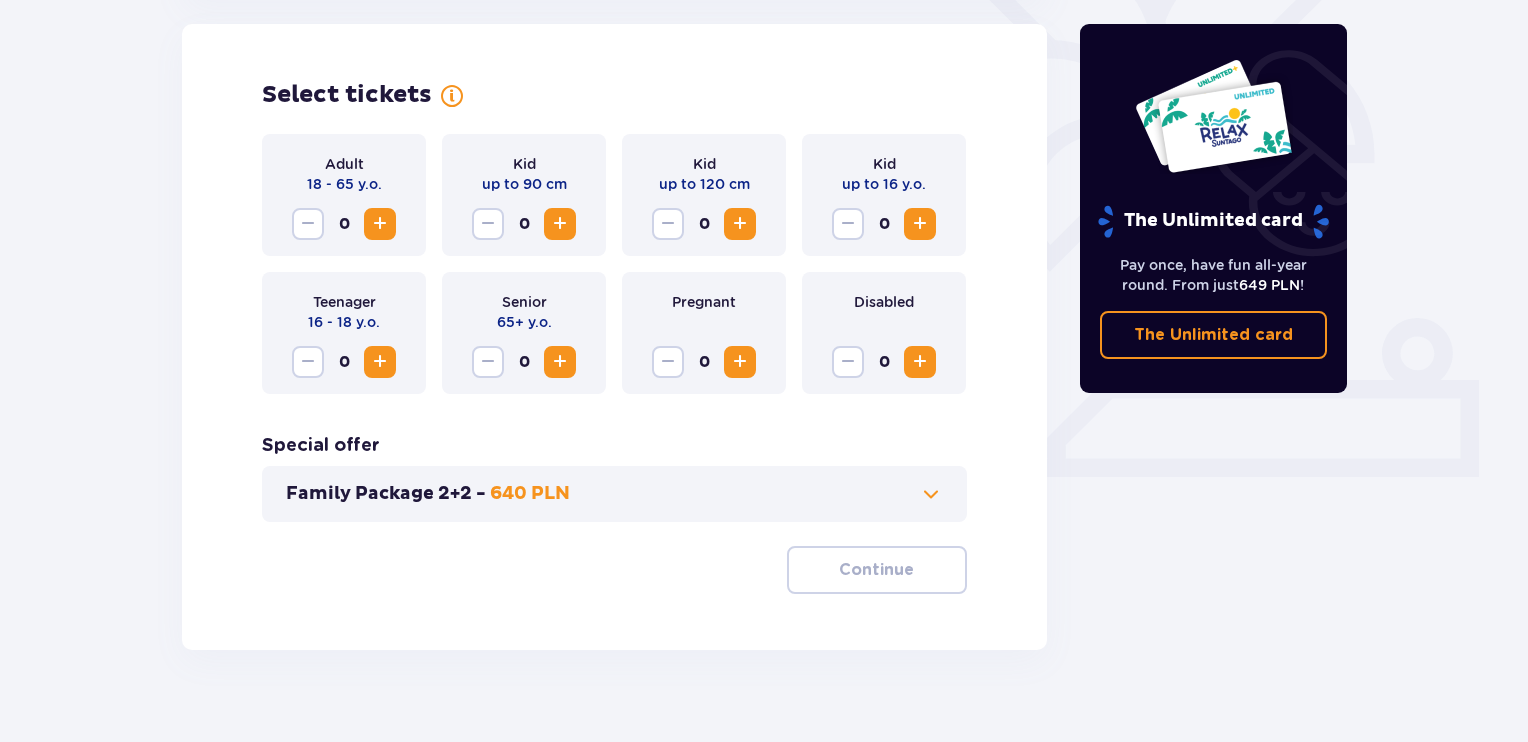 click at bounding box center [380, 224] 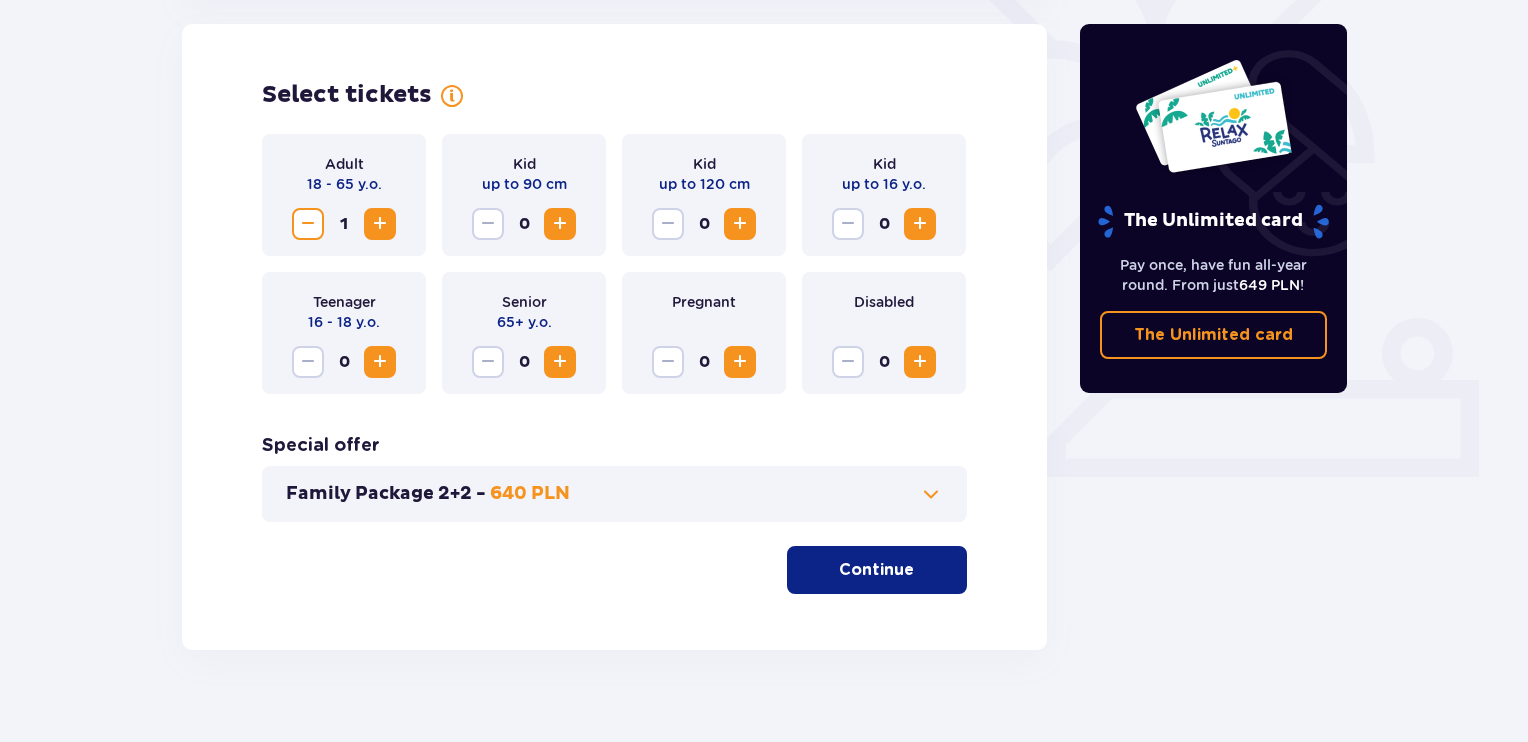click on "Continue" at bounding box center [877, 570] 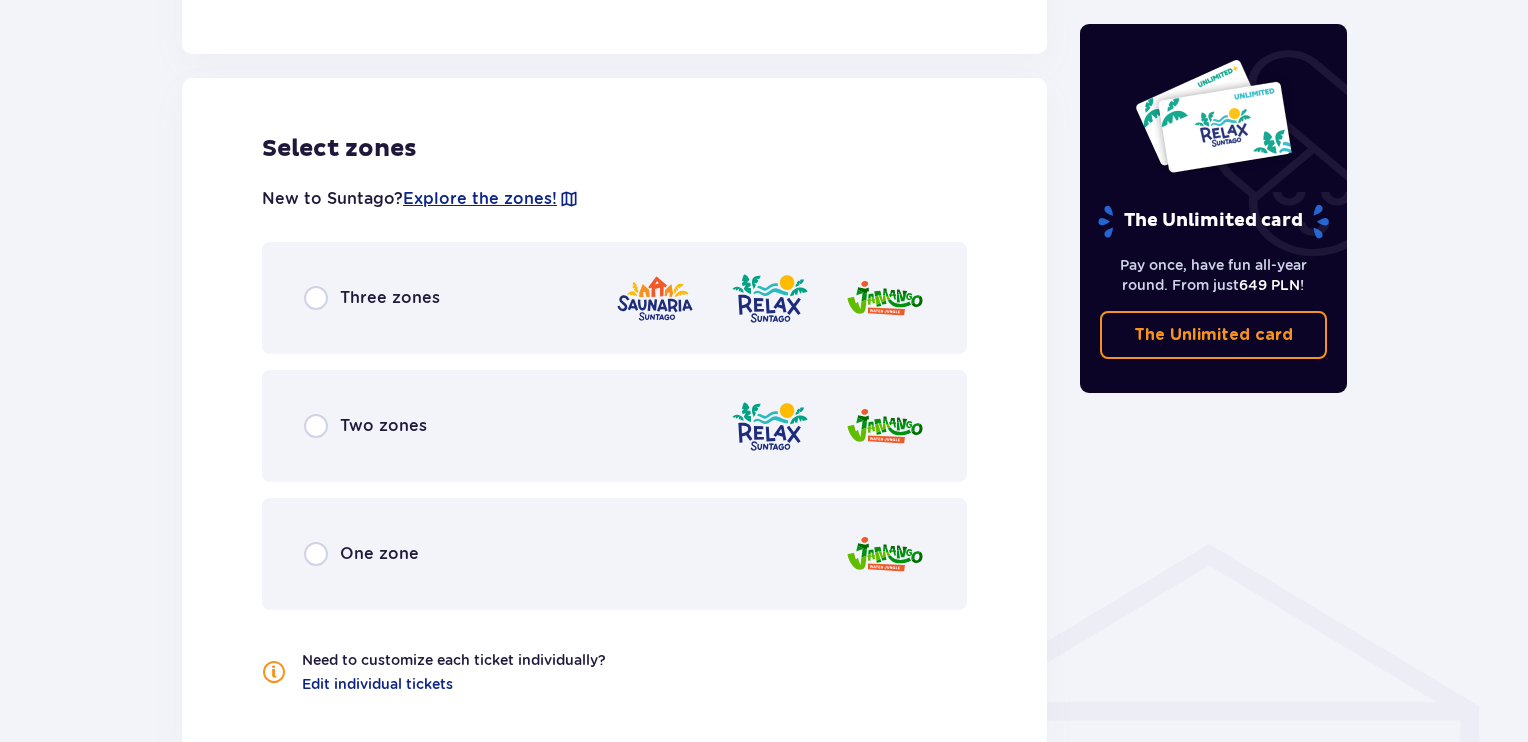 scroll, scrollTop: 1110, scrollLeft: 0, axis: vertical 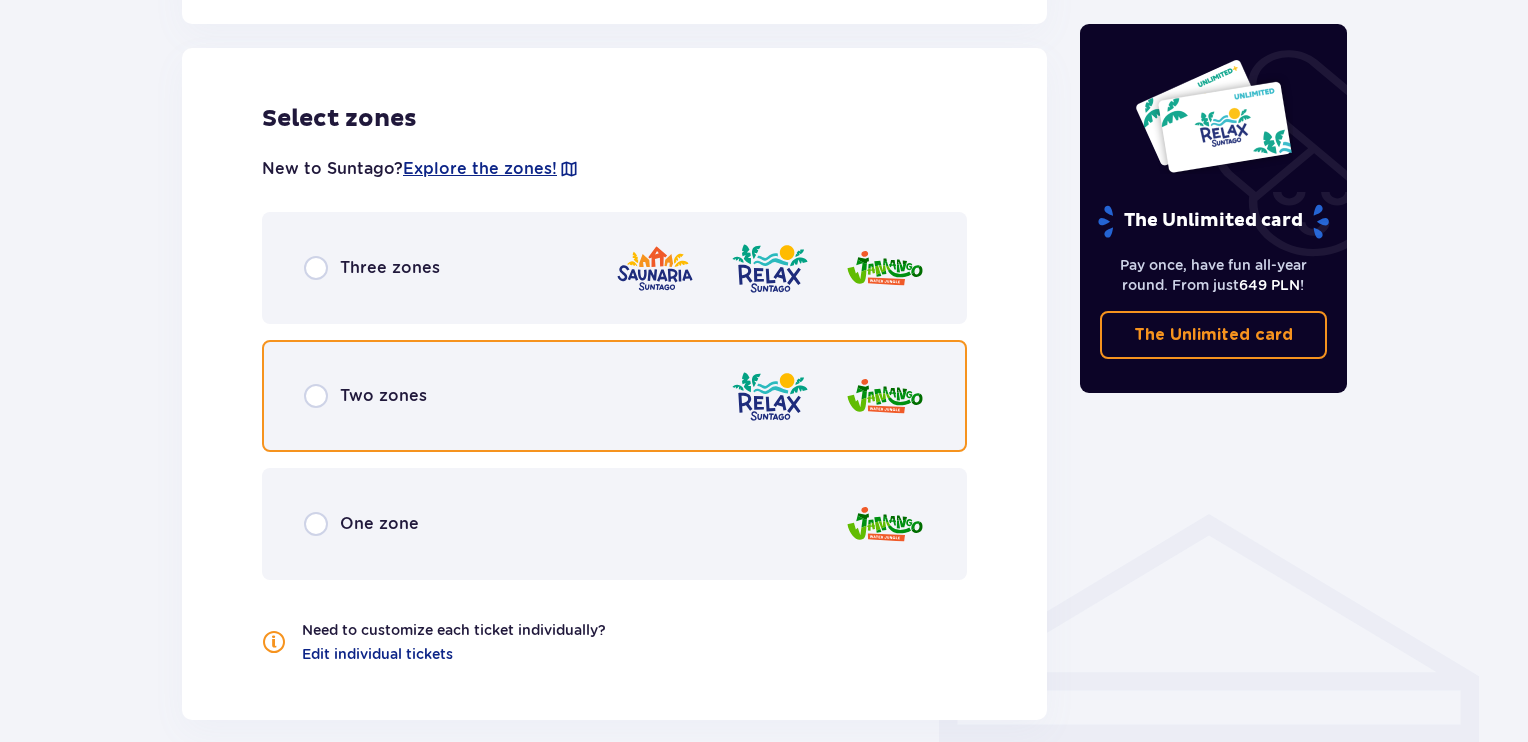 click at bounding box center (316, 396) 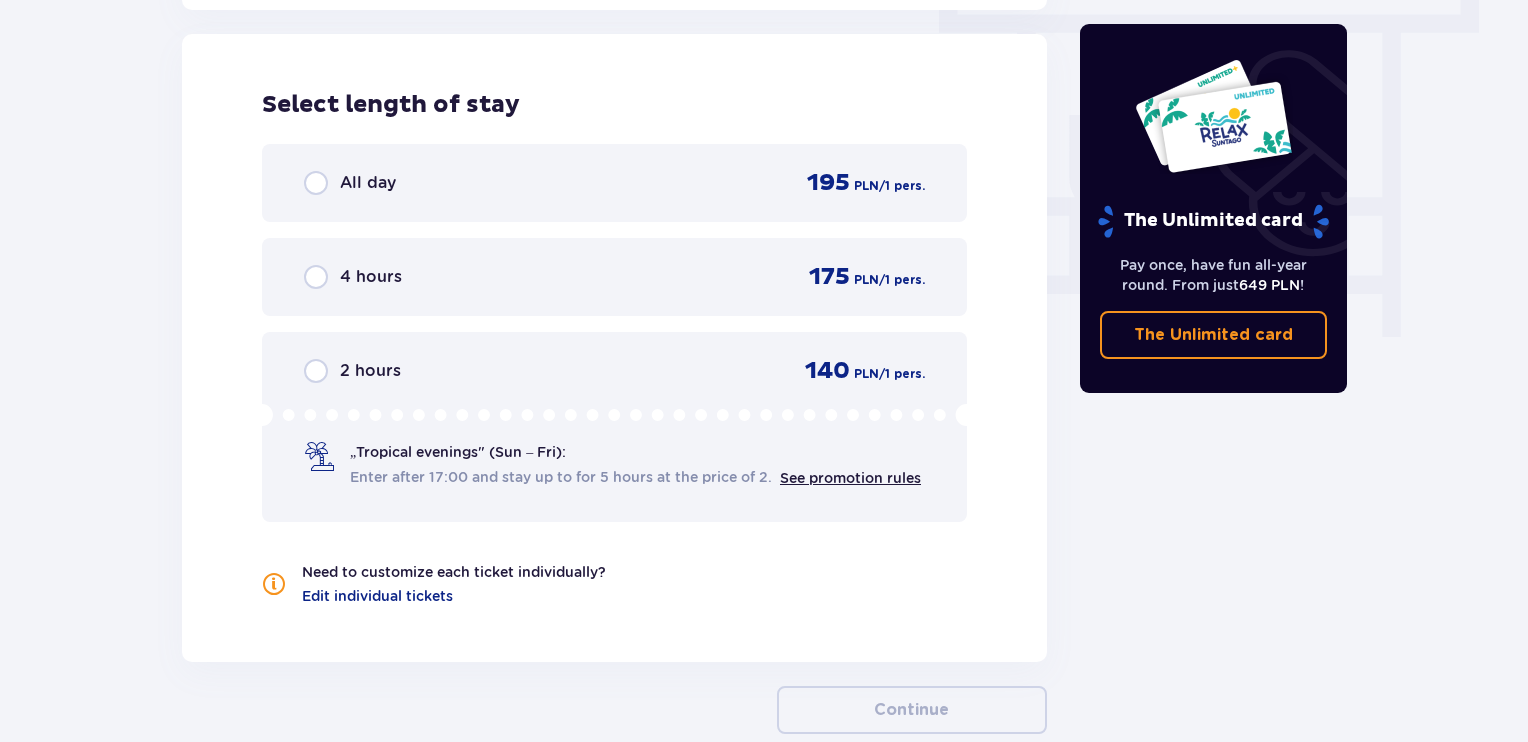scroll, scrollTop: 1818, scrollLeft: 0, axis: vertical 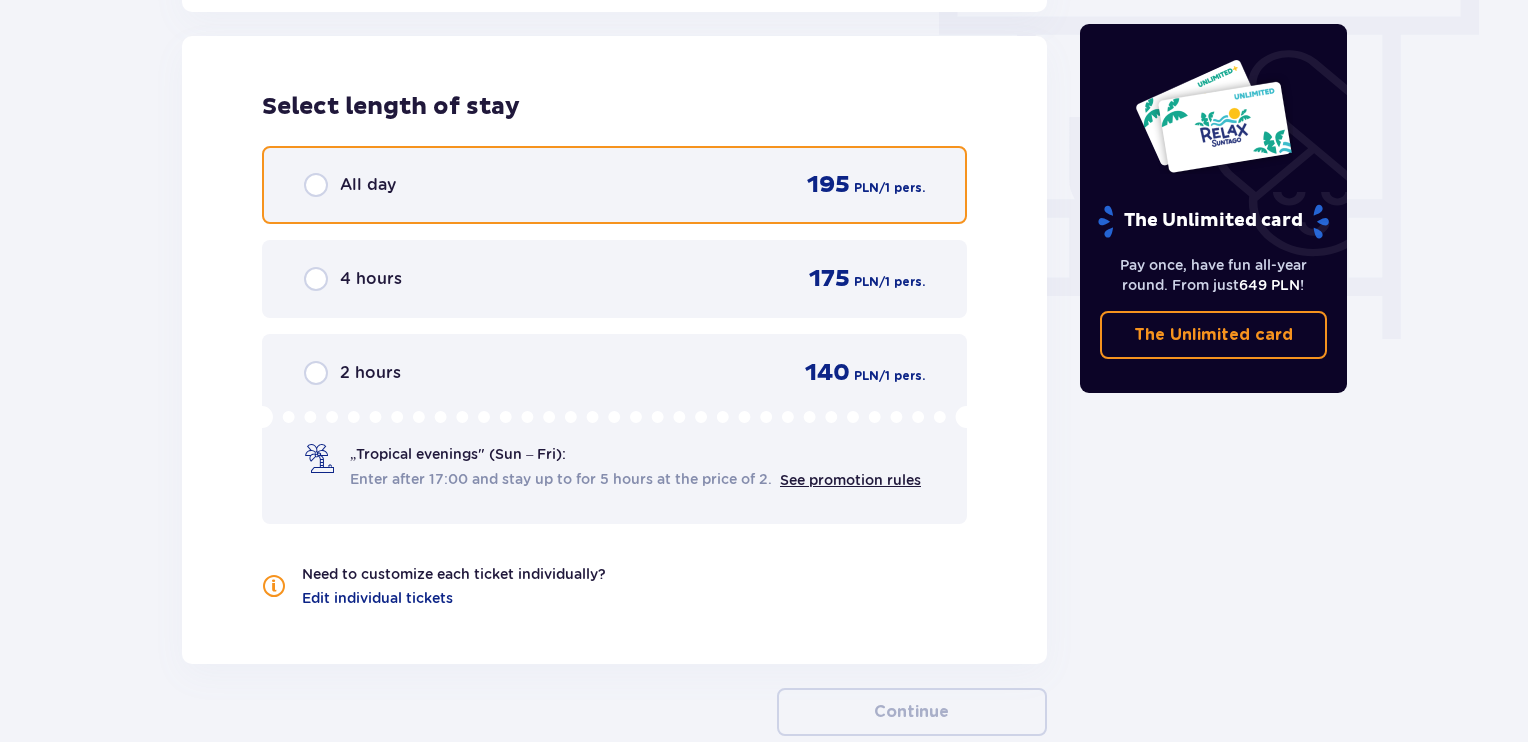 click at bounding box center (316, 185) 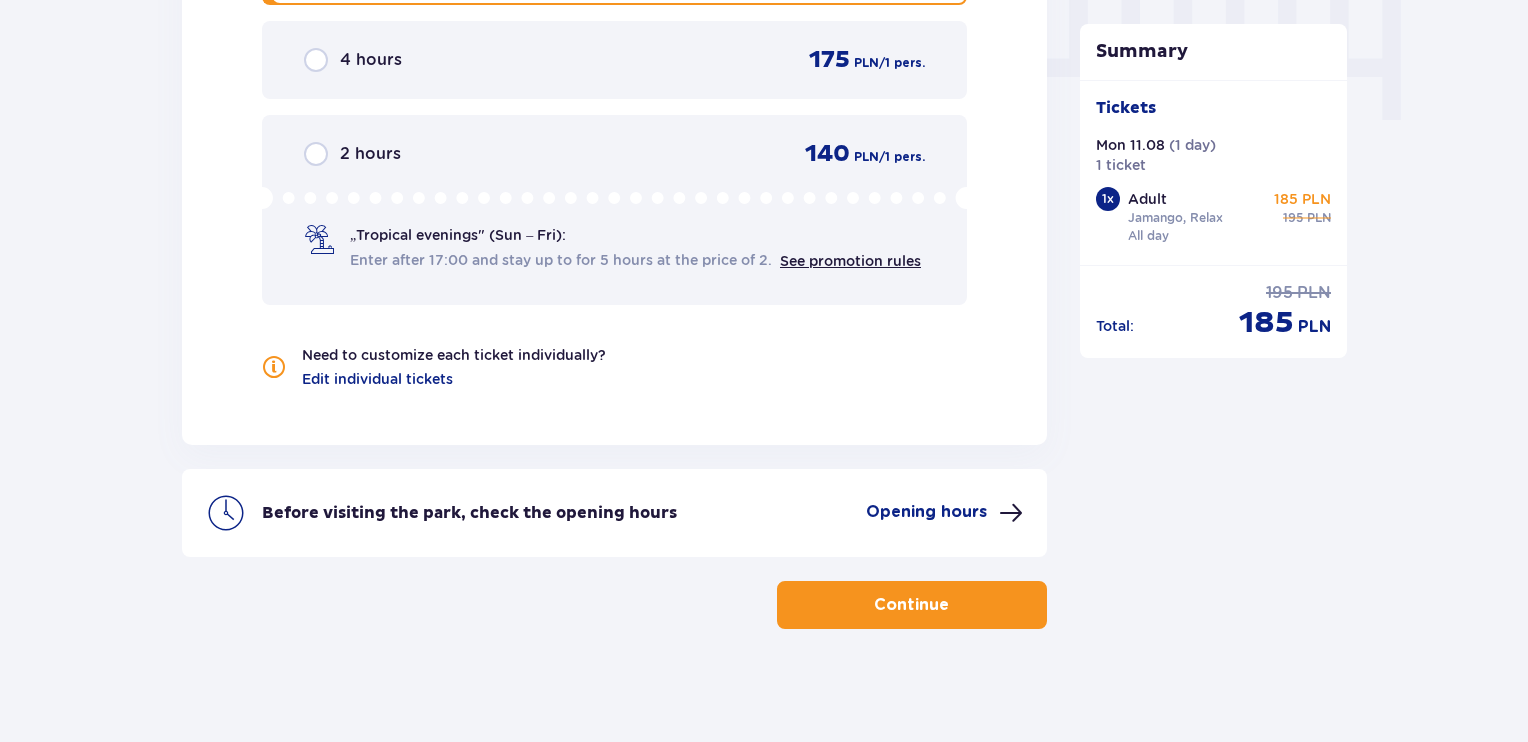 scroll, scrollTop: 2041, scrollLeft: 0, axis: vertical 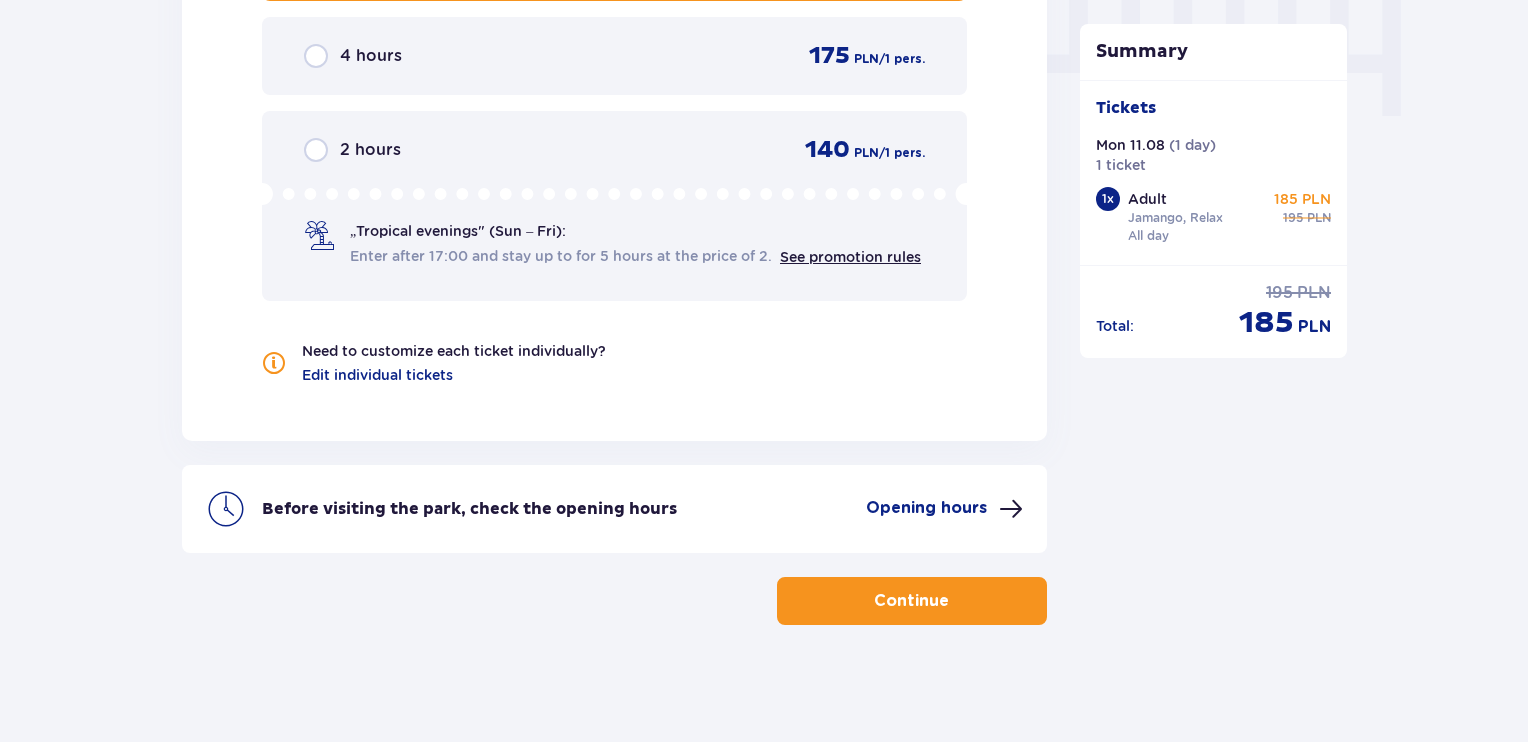 click on "Continue" at bounding box center [912, 601] 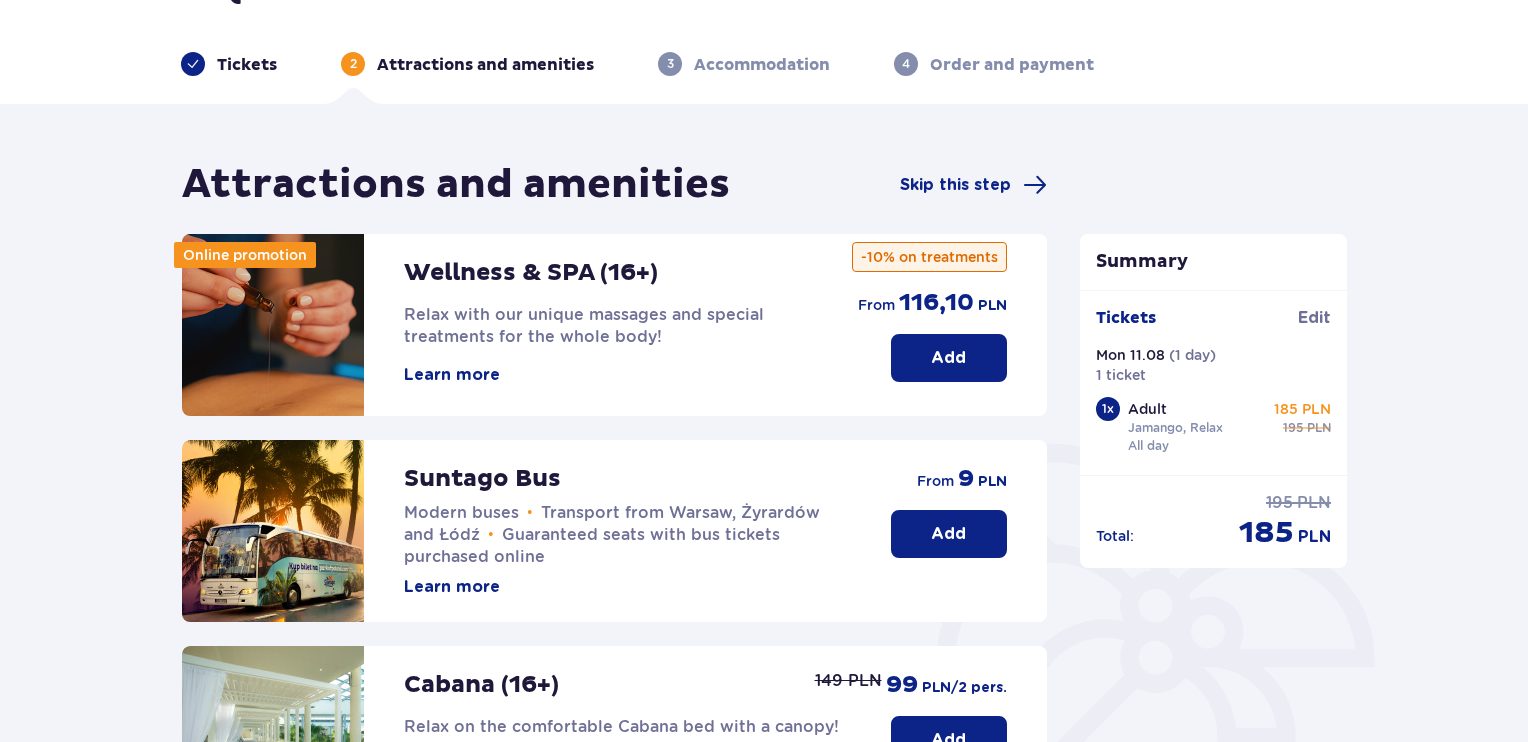 scroll, scrollTop: 35, scrollLeft: 0, axis: vertical 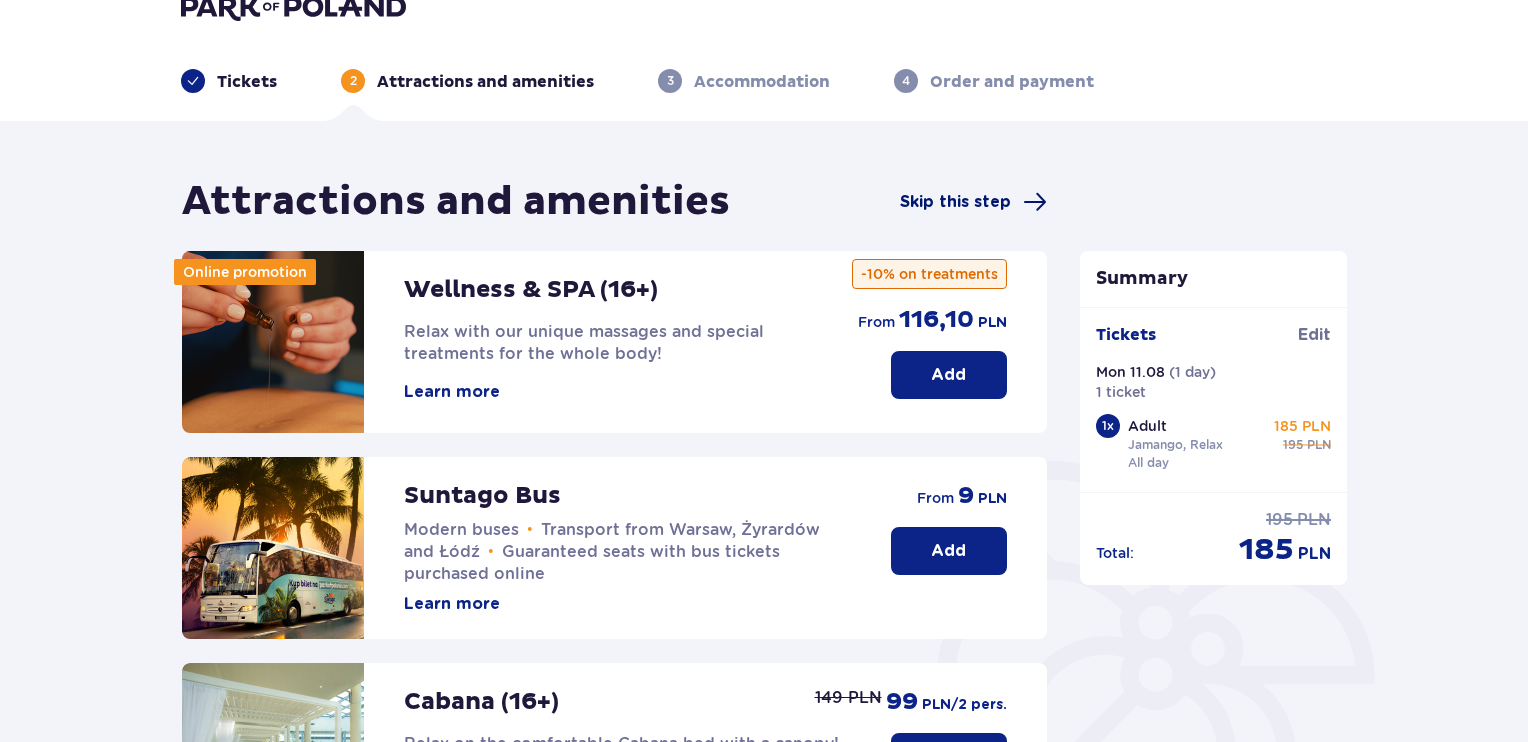 click on "Skip this step" at bounding box center (973, 202) 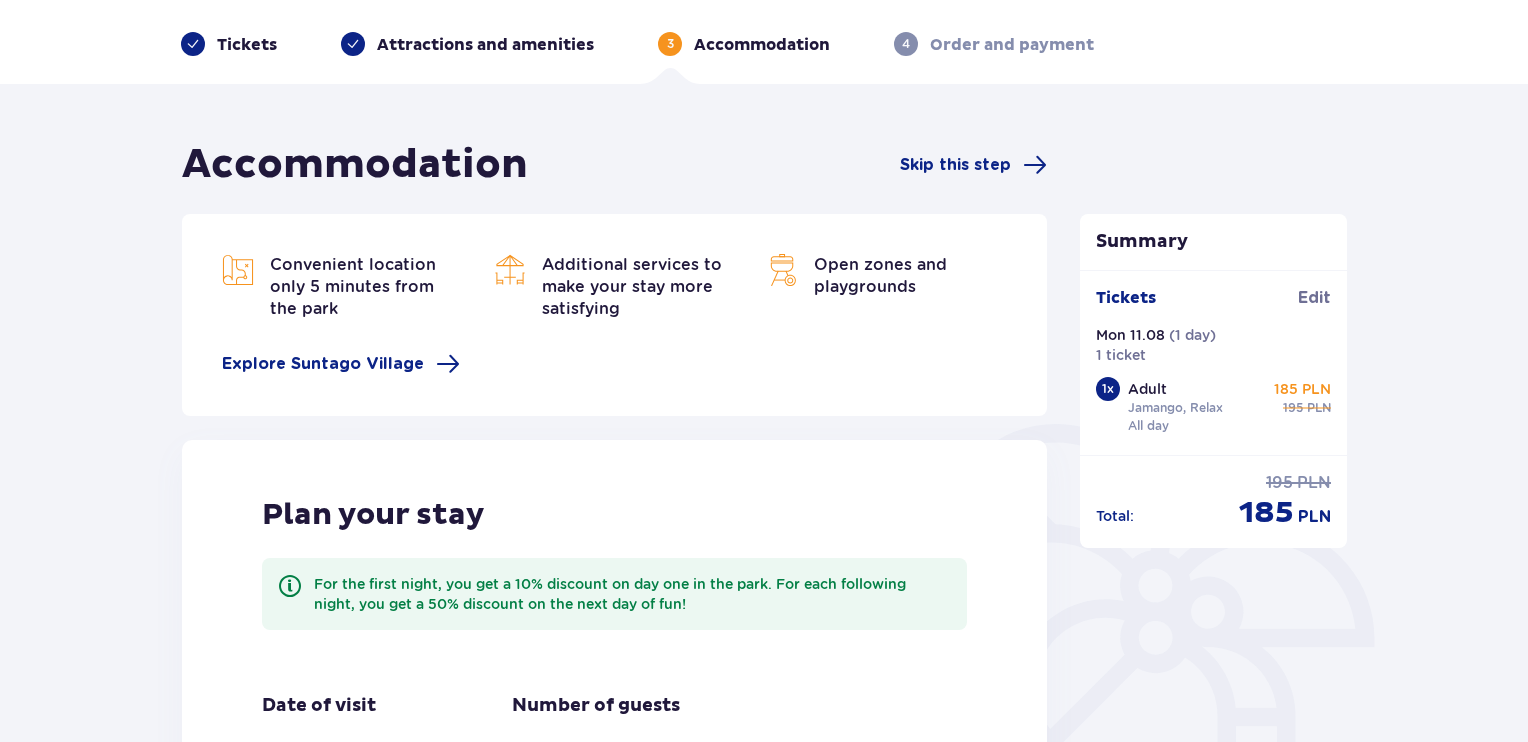 scroll, scrollTop: 0, scrollLeft: 0, axis: both 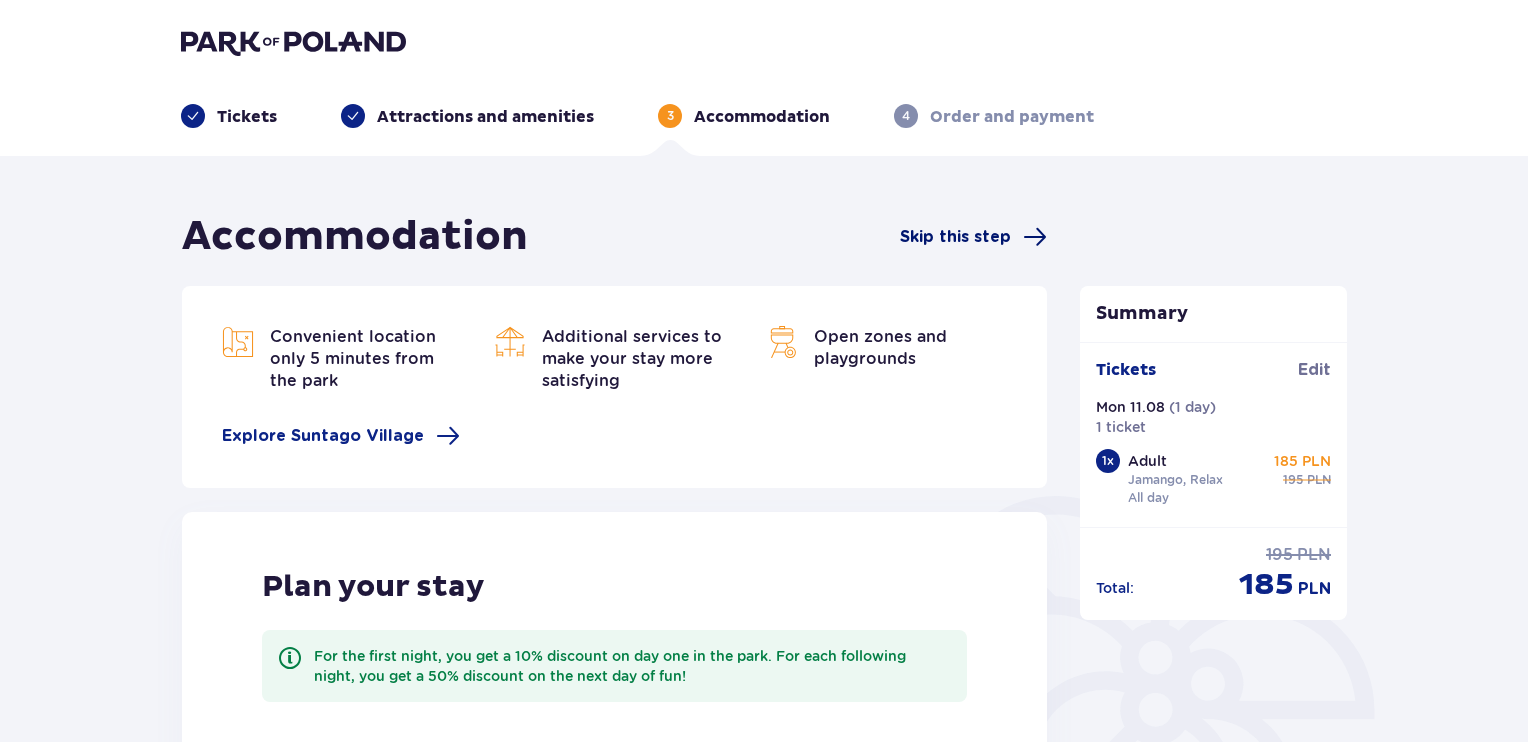 click on "Skip this step" at bounding box center (955, 237) 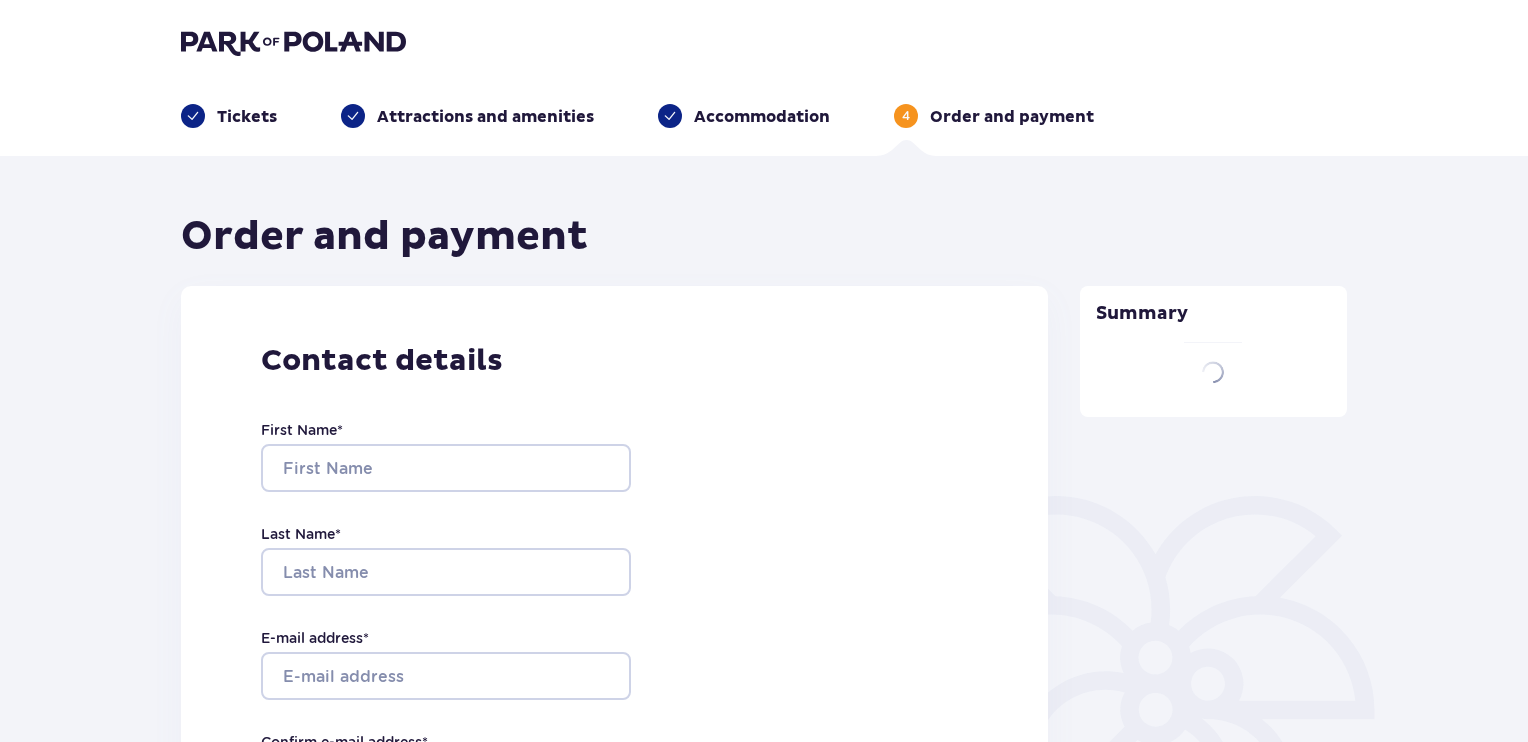 type on "Sofiia" 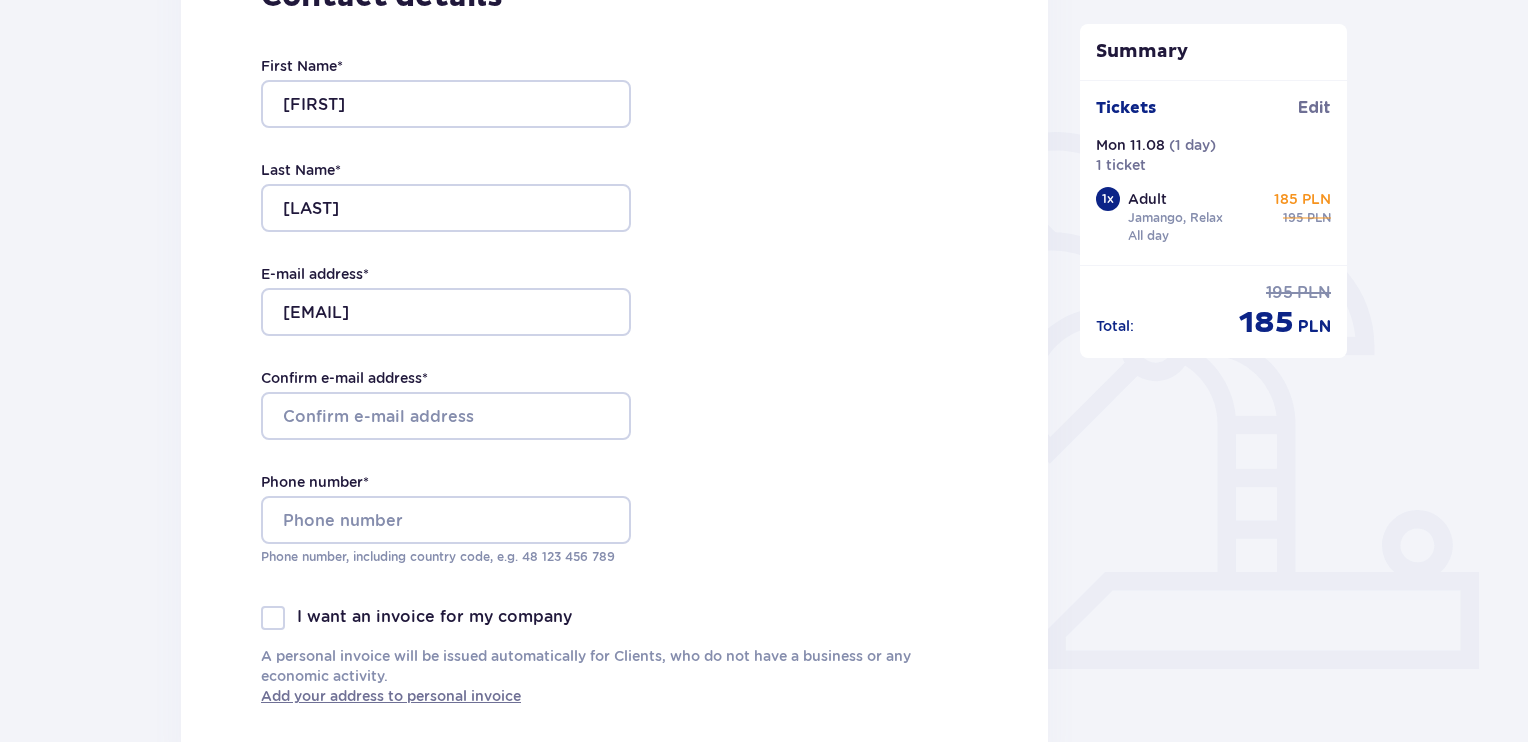 scroll, scrollTop: 366, scrollLeft: 0, axis: vertical 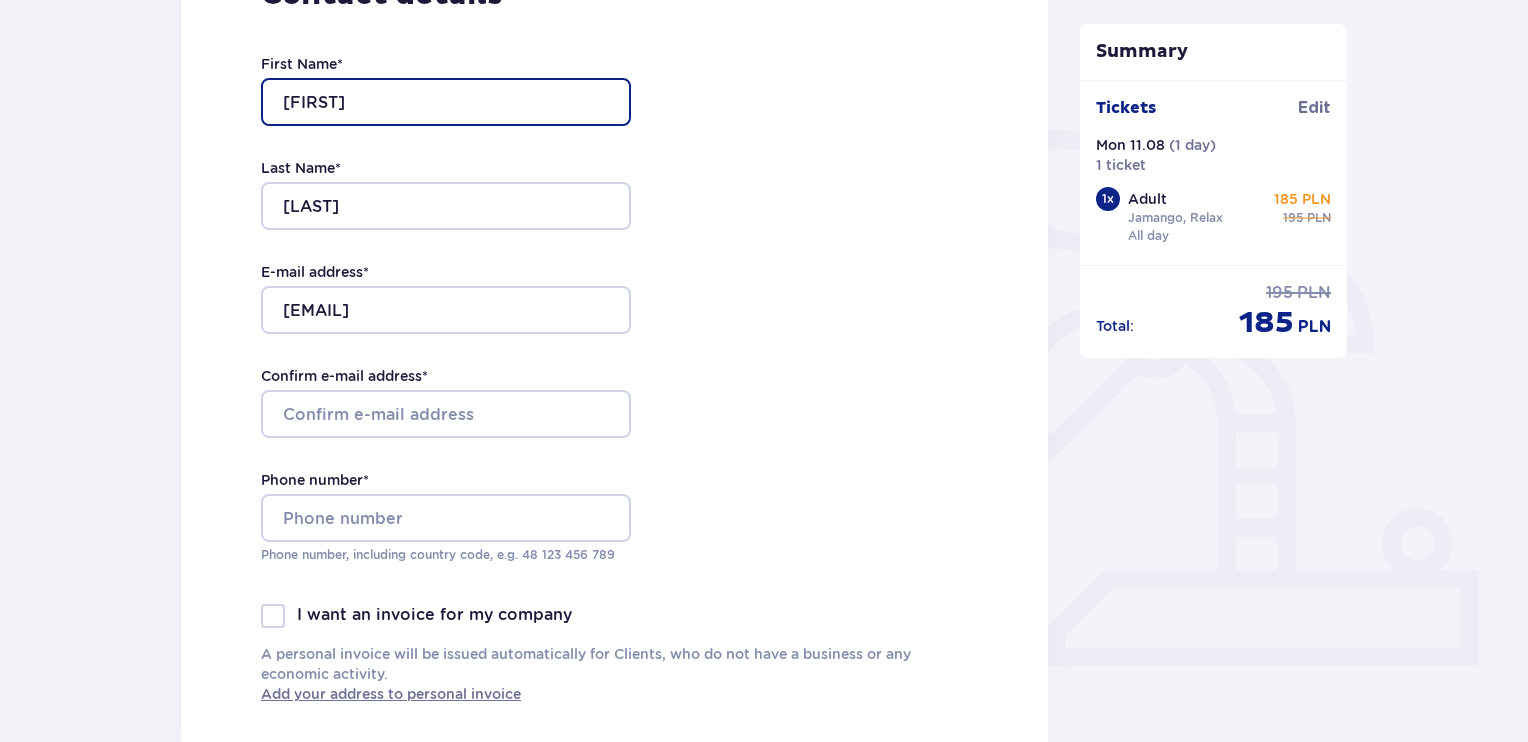 click on "Sofiia" at bounding box center [446, 102] 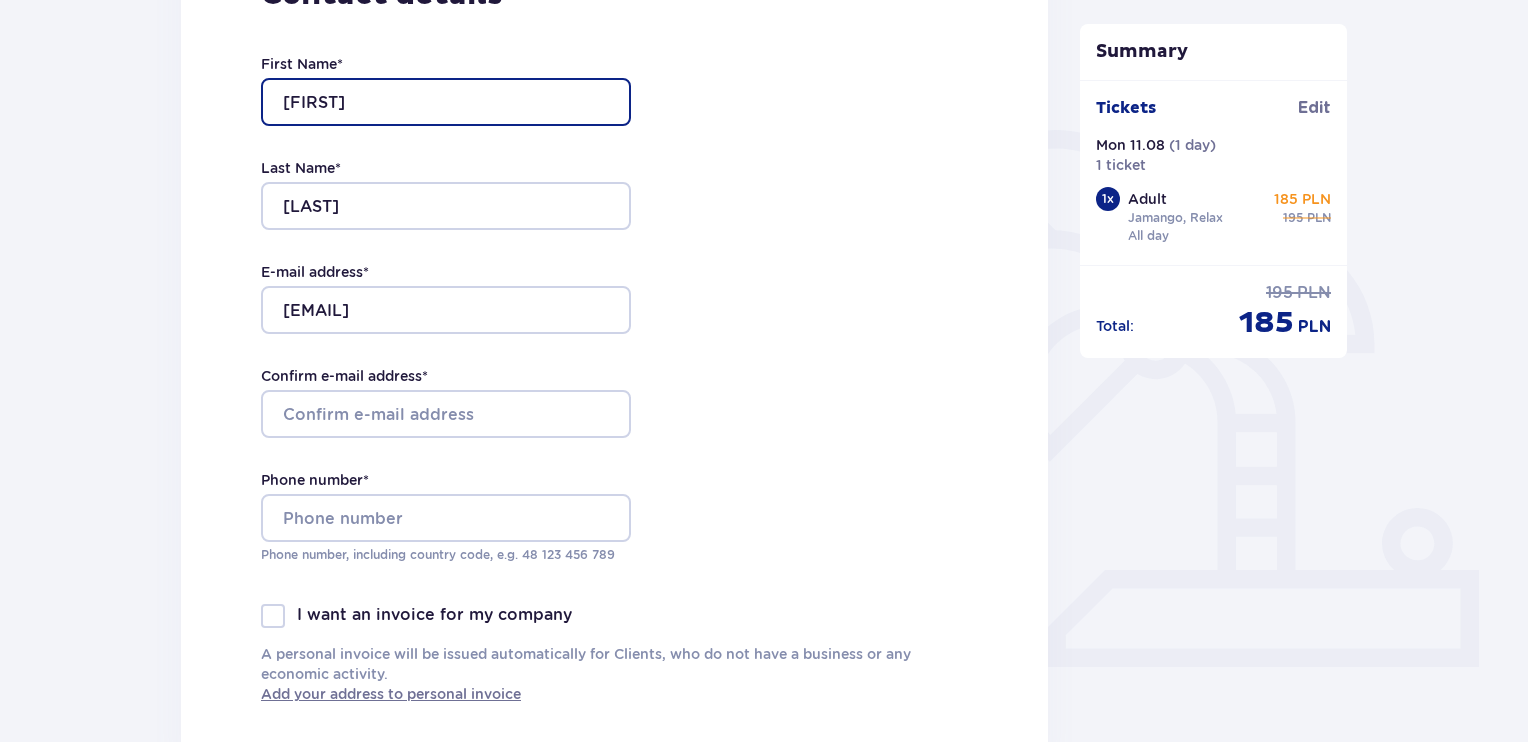 drag, startPoint x: 440, startPoint y: 93, endPoint x: 360, endPoint y: 103, distance: 80.622574 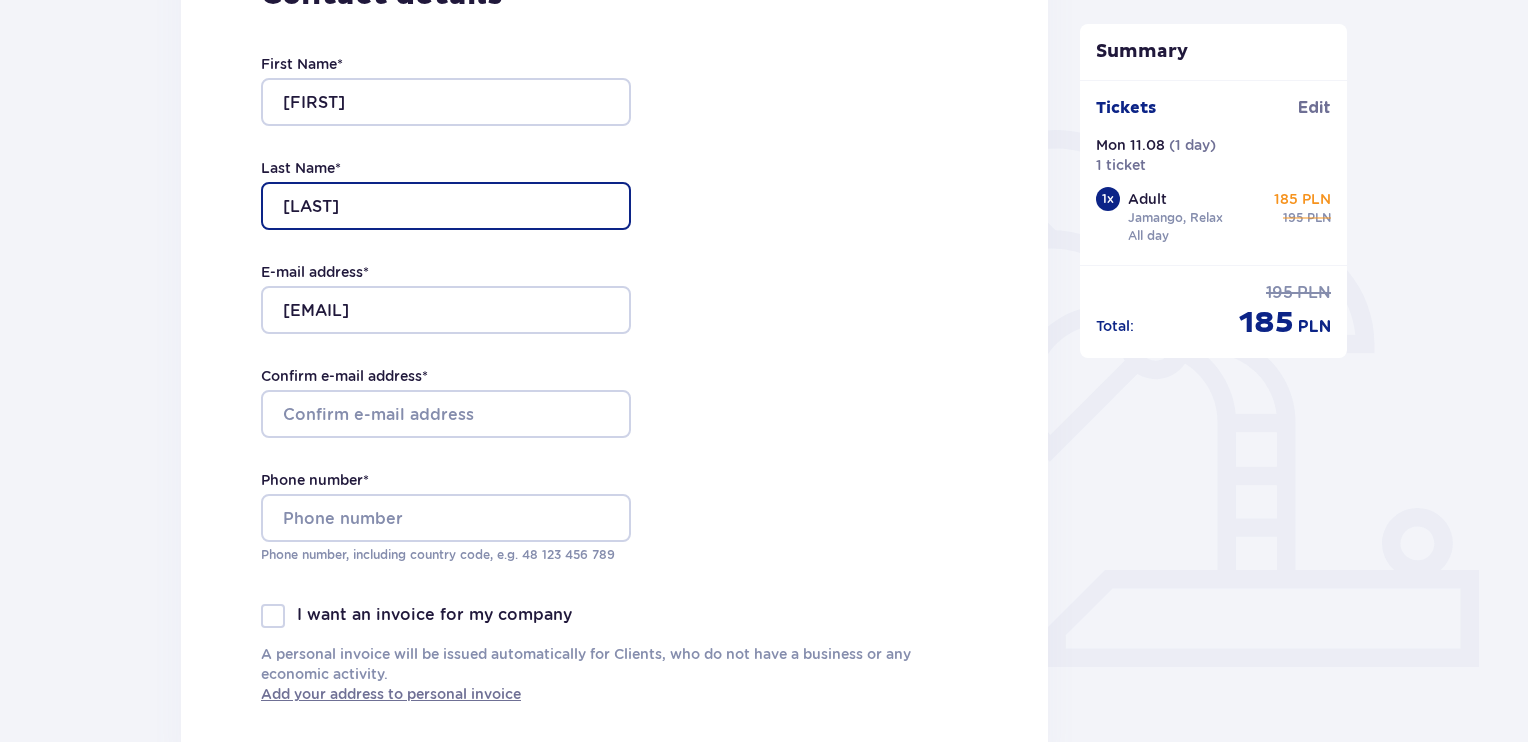 drag, startPoint x: 392, startPoint y: 204, endPoint x: 212, endPoint y: 204, distance: 180 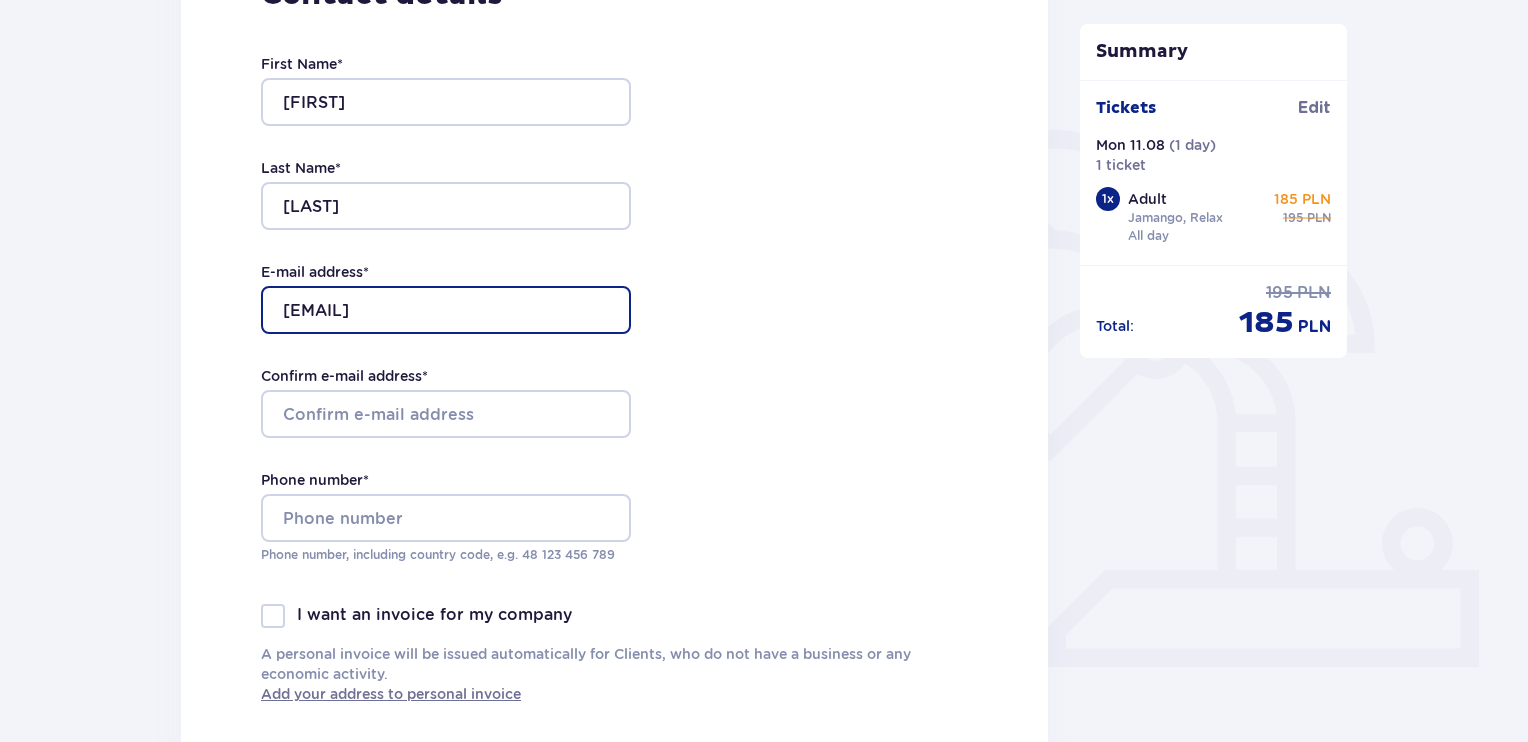 click on "[EMAIL]" at bounding box center (446, 310) 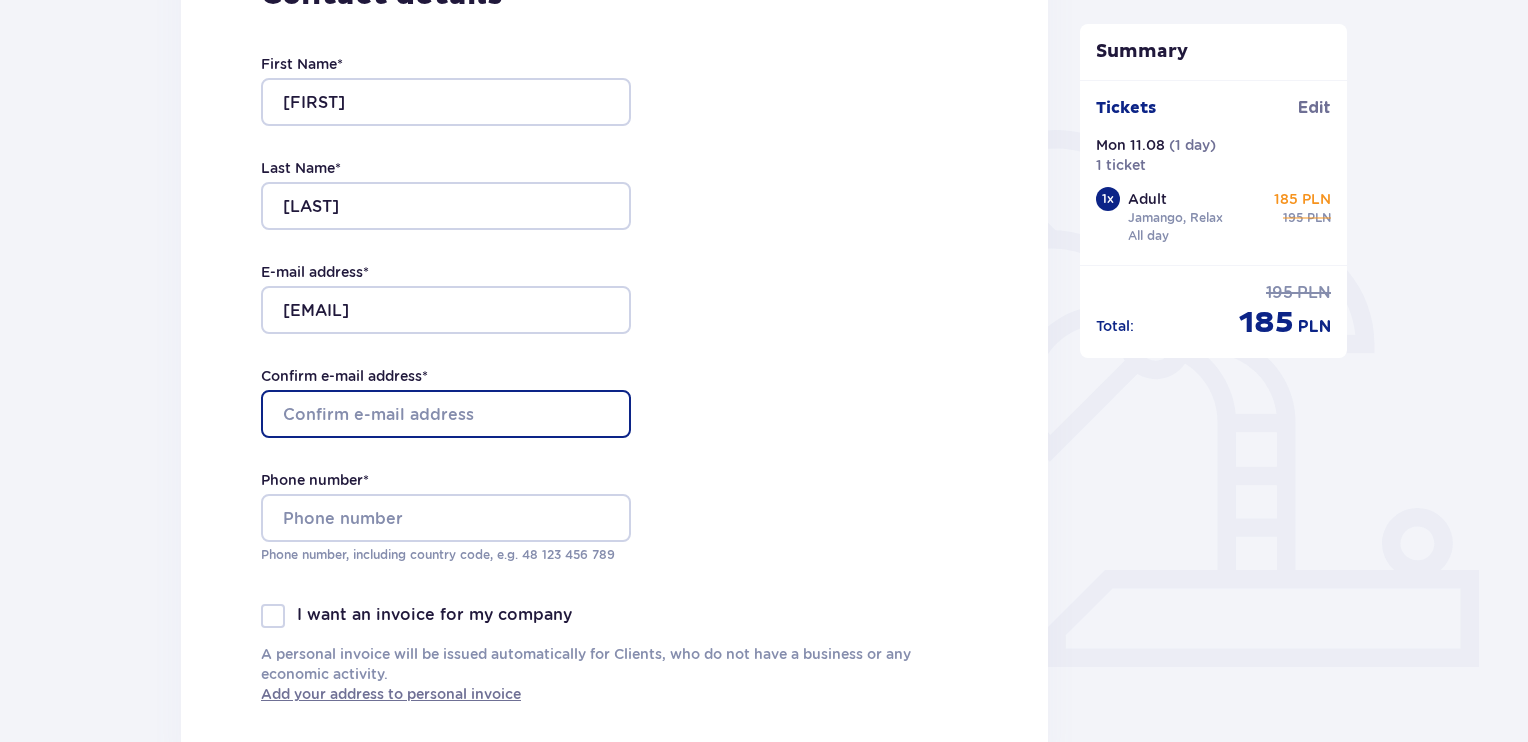click on "Confirm e-mail address *" at bounding box center [446, 414] 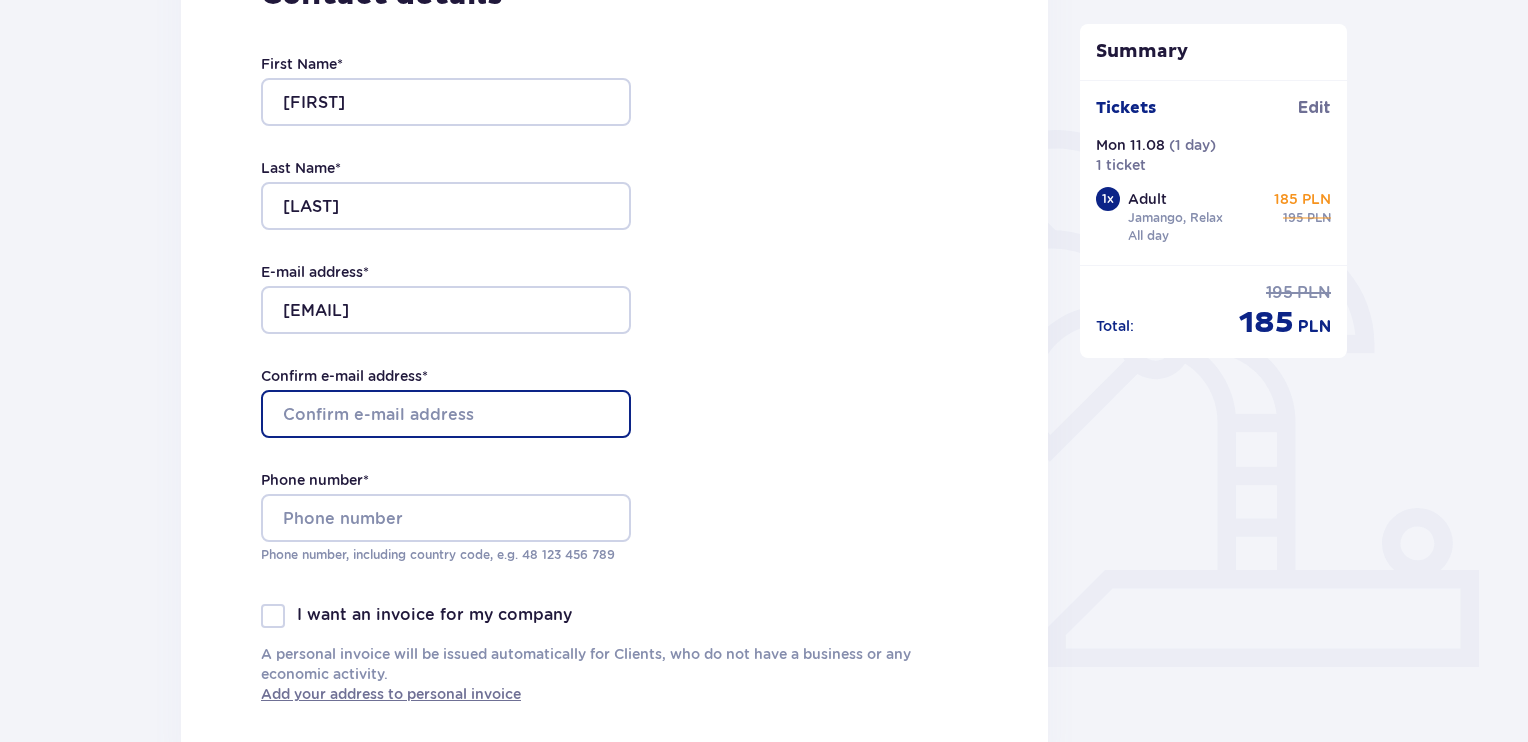type on "[EMAIL]" 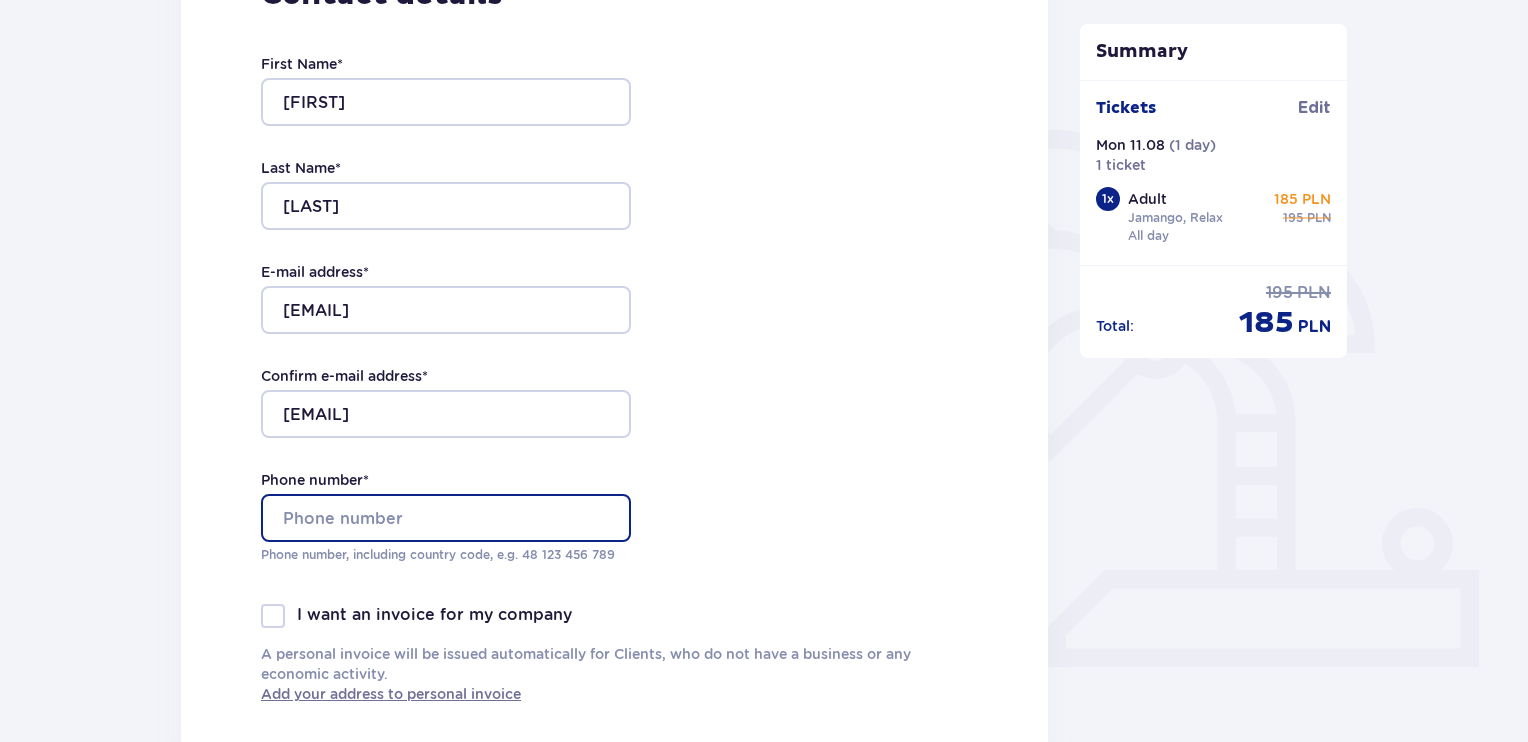 click on "Phone number *" at bounding box center [446, 518] 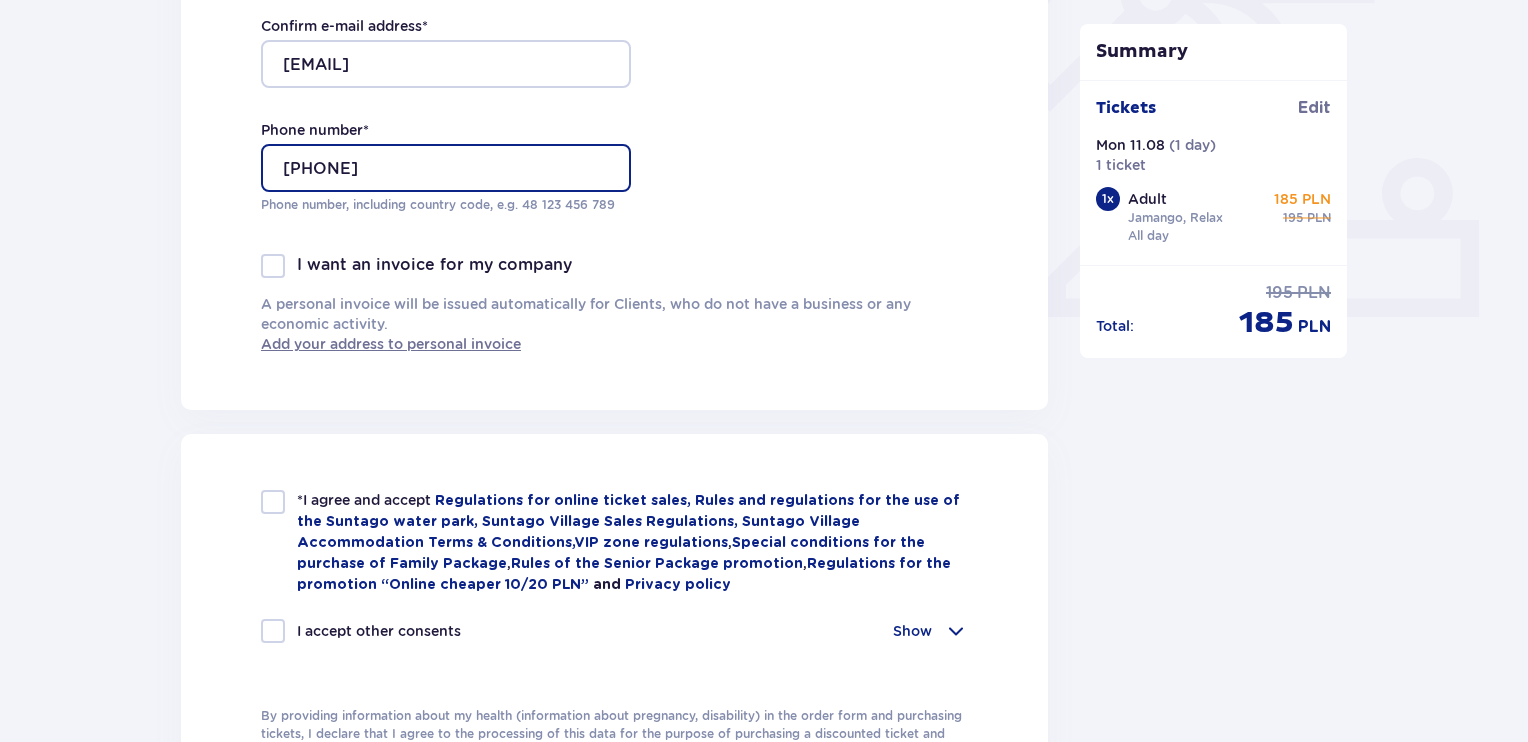 scroll, scrollTop: 716, scrollLeft: 0, axis: vertical 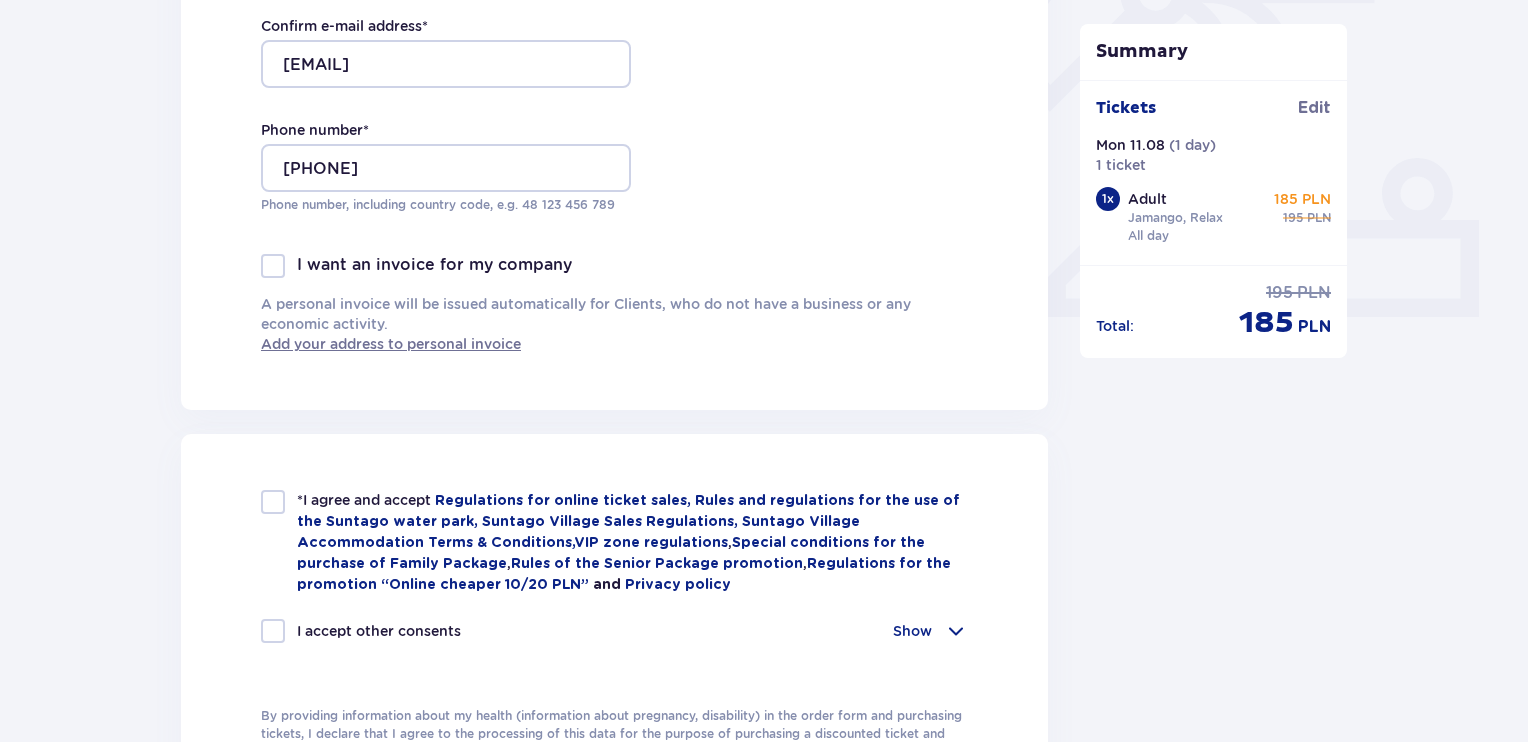 click at bounding box center (273, 502) 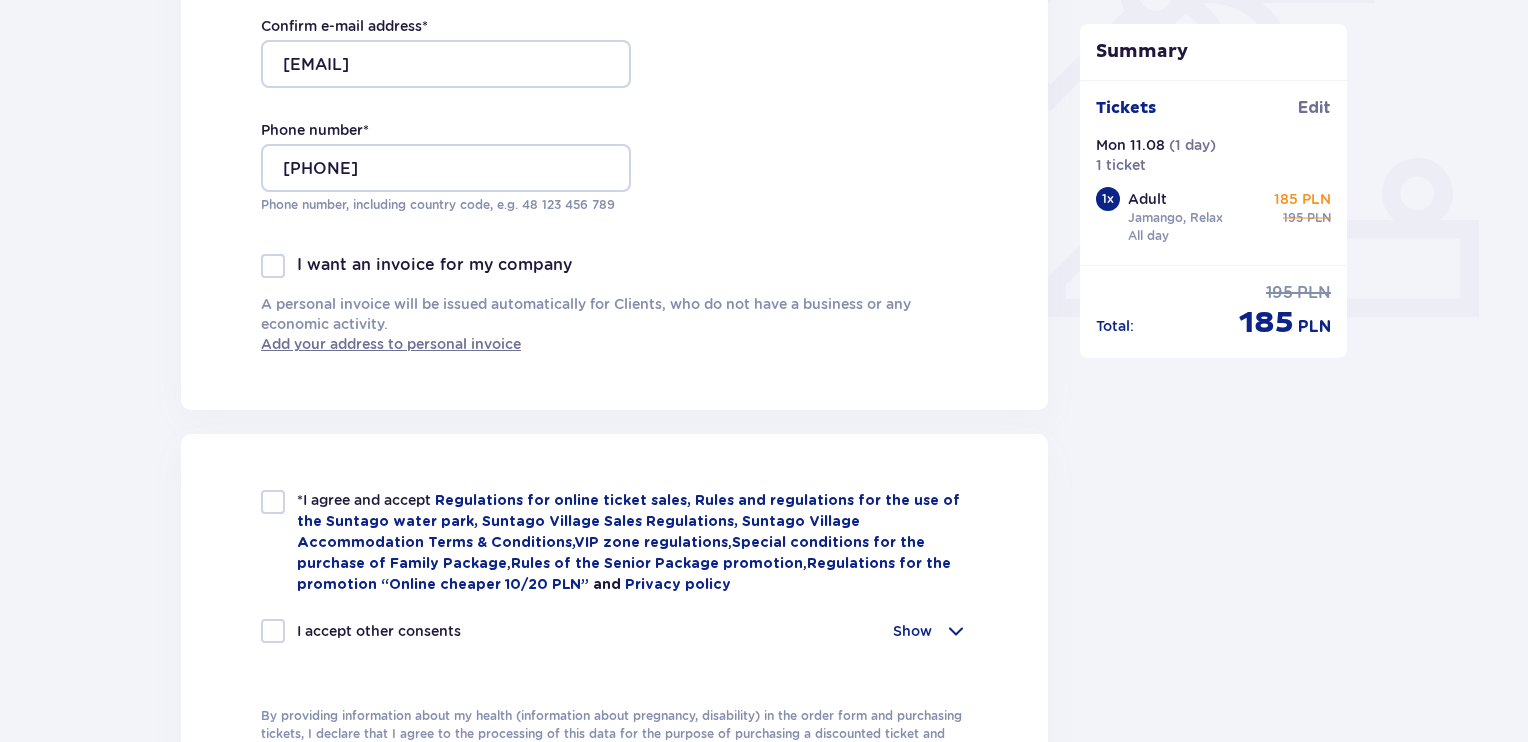 checkbox on "true" 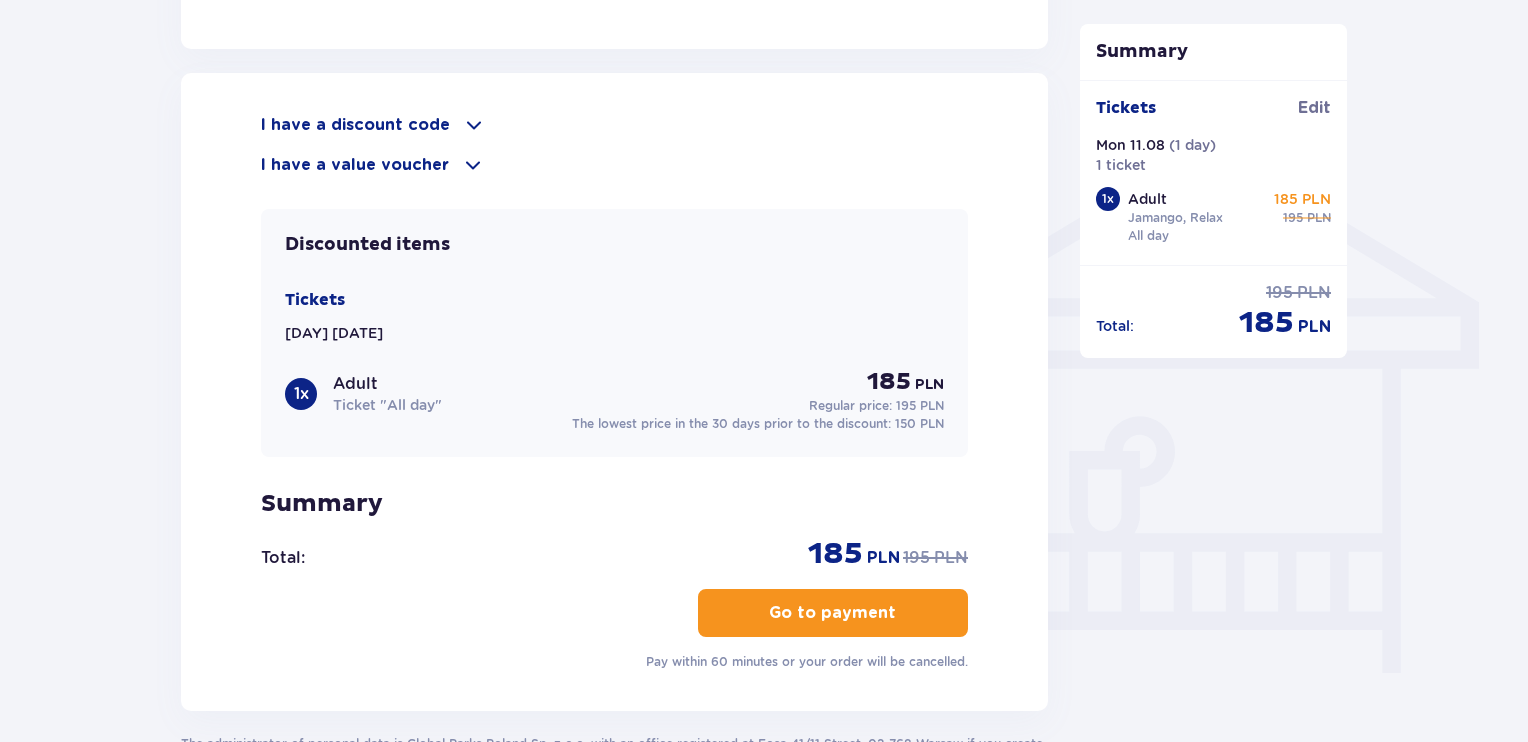 scroll, scrollTop: 1496, scrollLeft: 0, axis: vertical 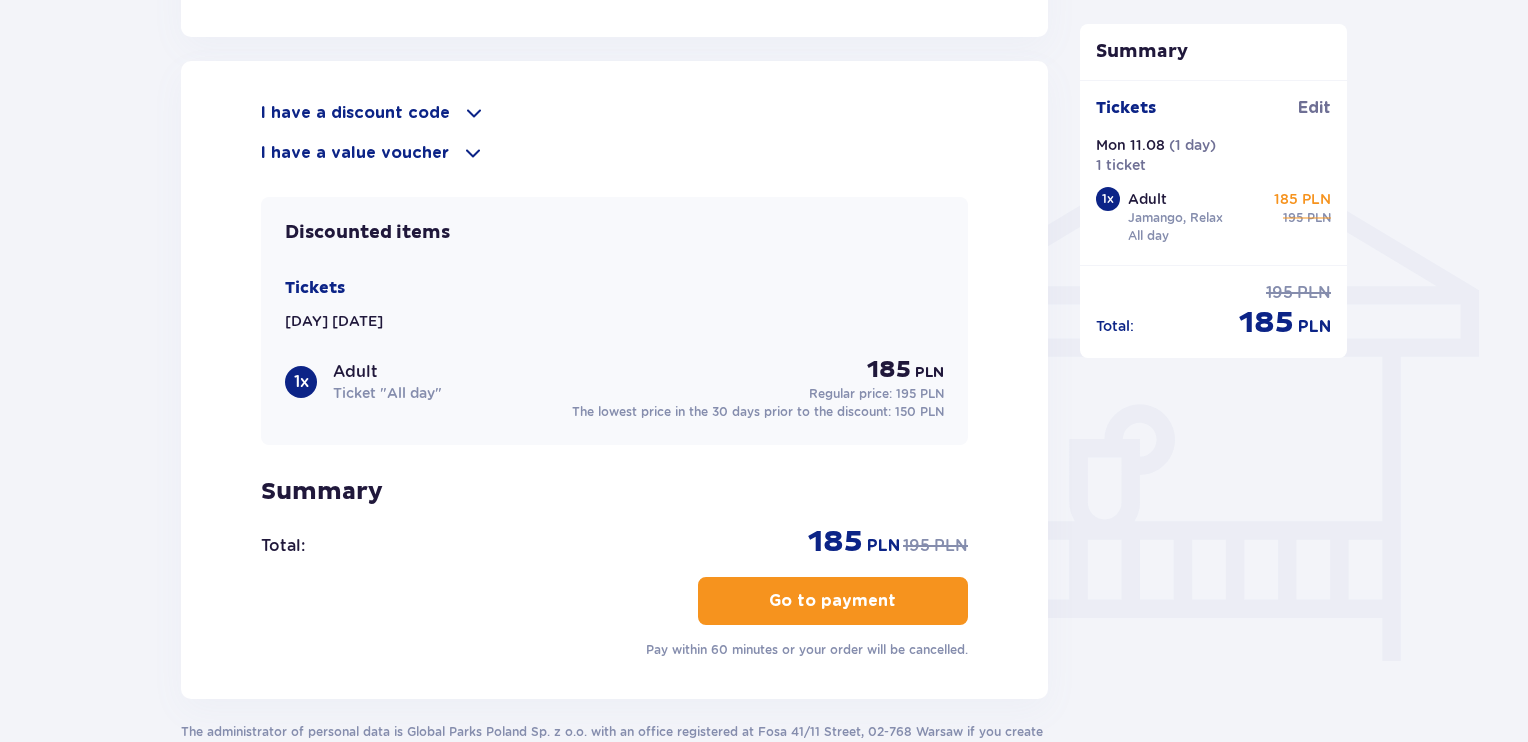 click on "Go to payment" at bounding box center [833, 601] 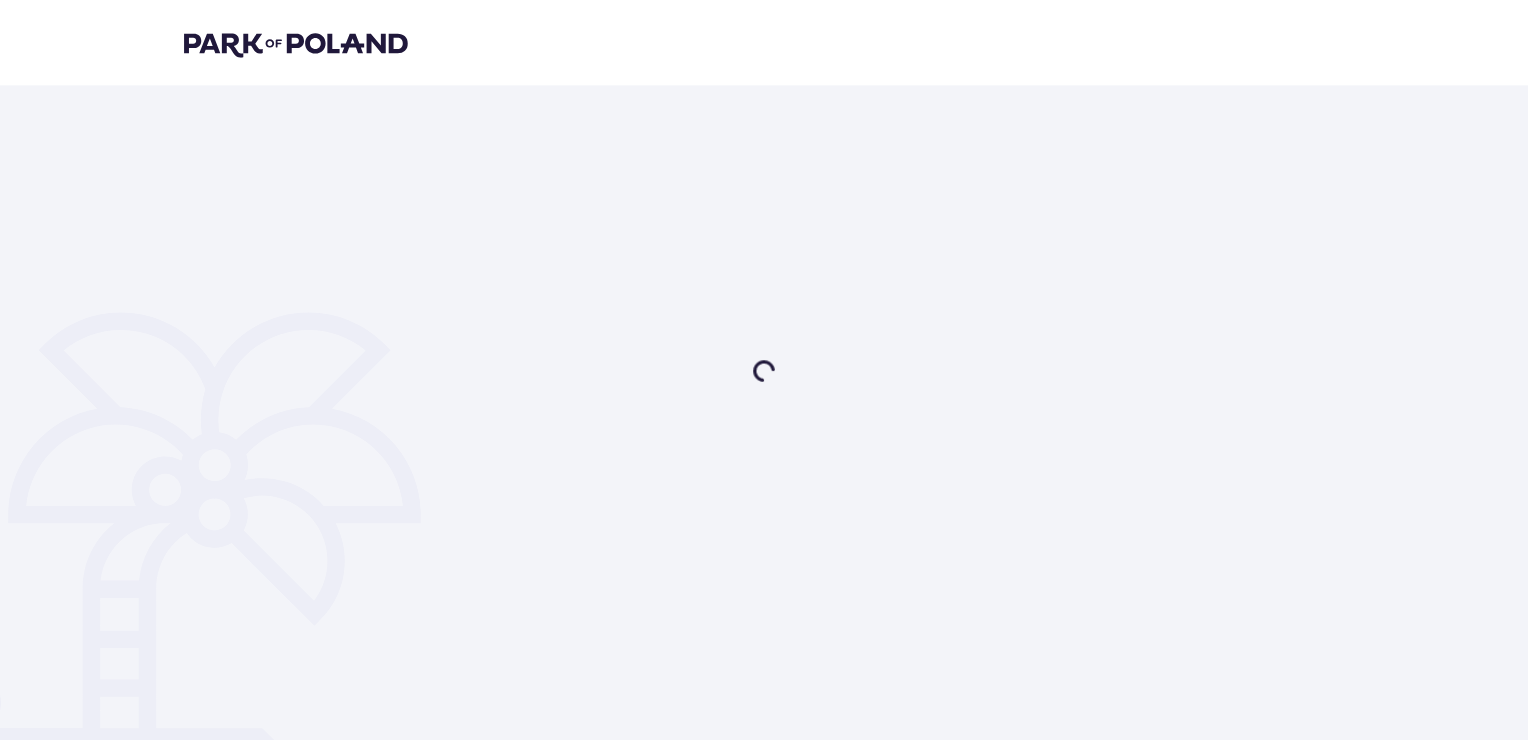 scroll, scrollTop: 0, scrollLeft: 0, axis: both 